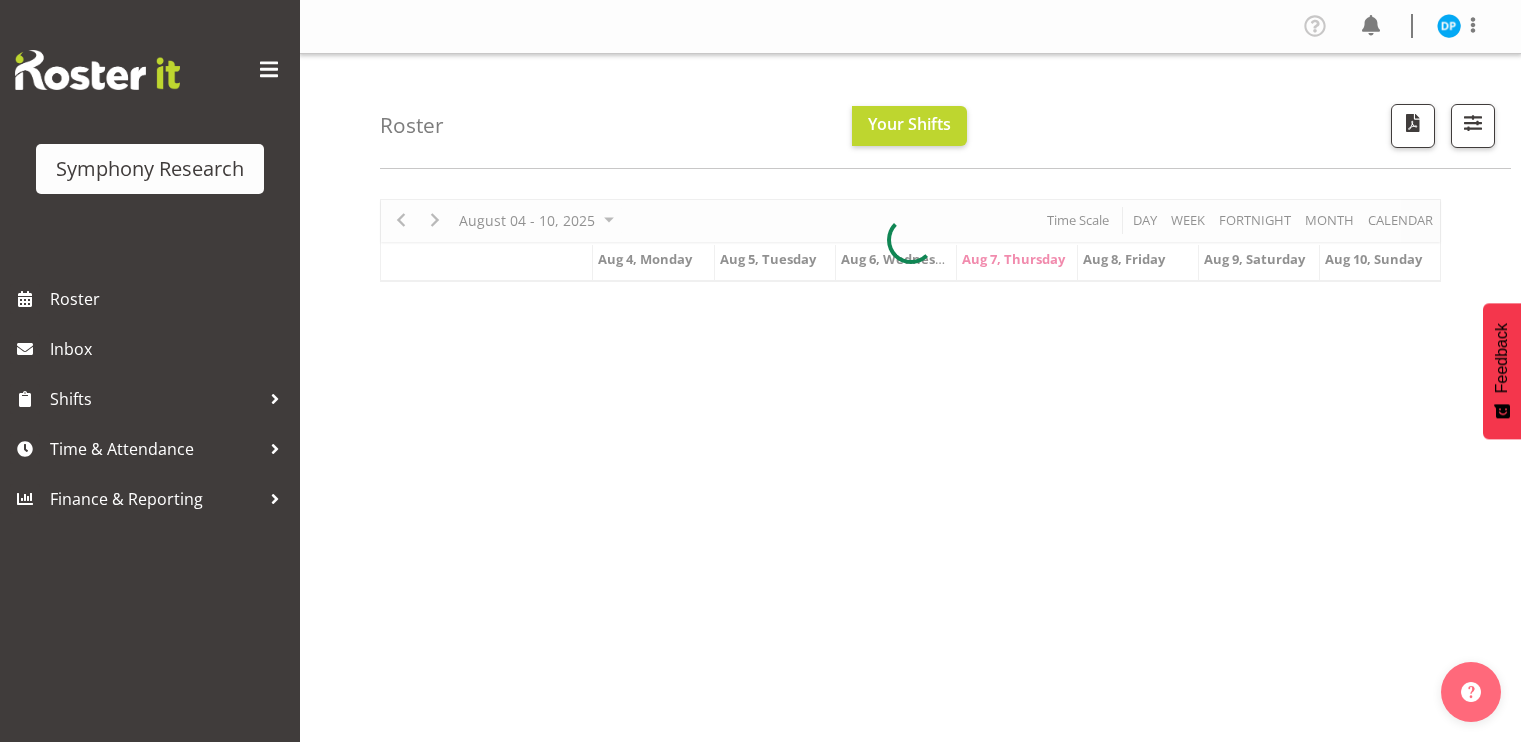 scroll, scrollTop: 0, scrollLeft: 0, axis: both 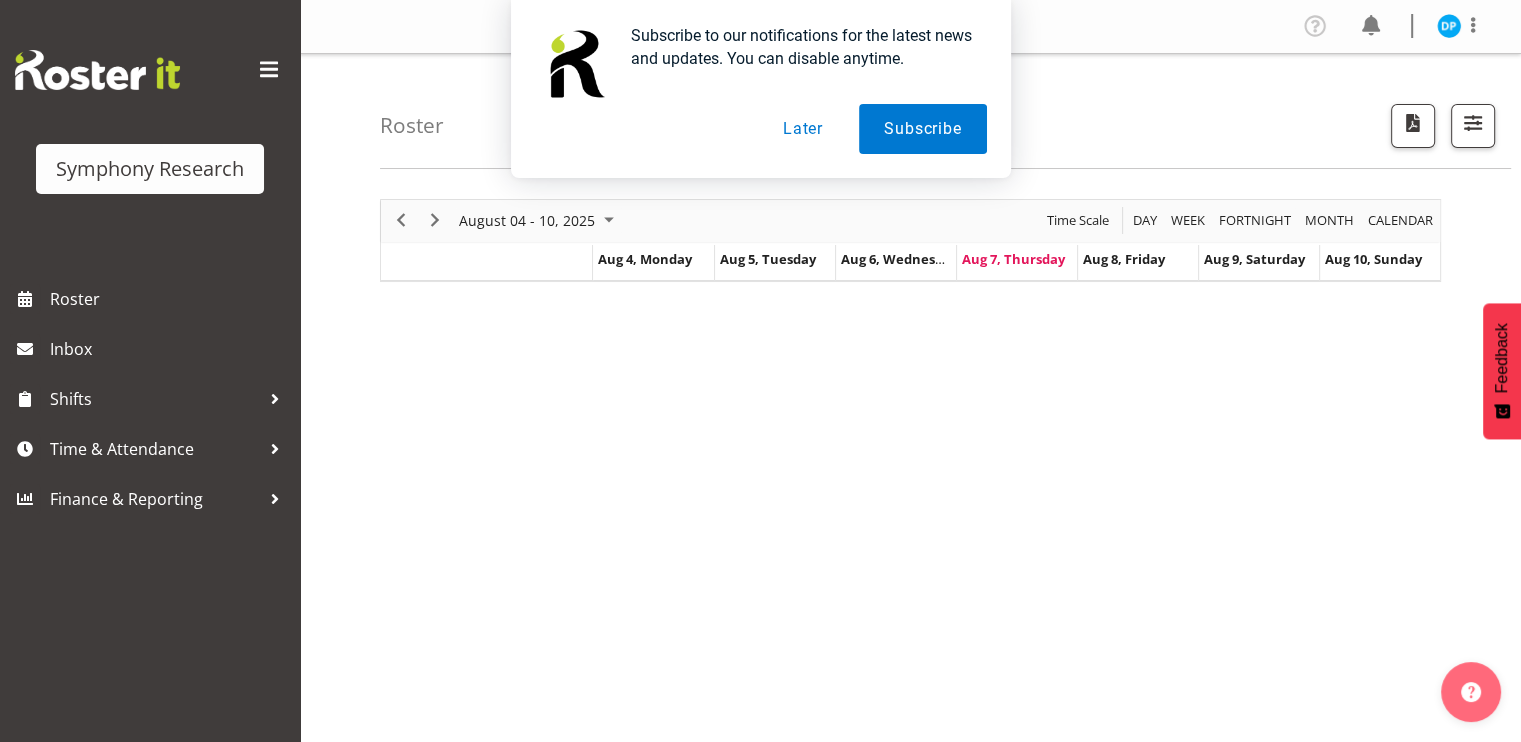 click on "Later" at bounding box center (803, 129) 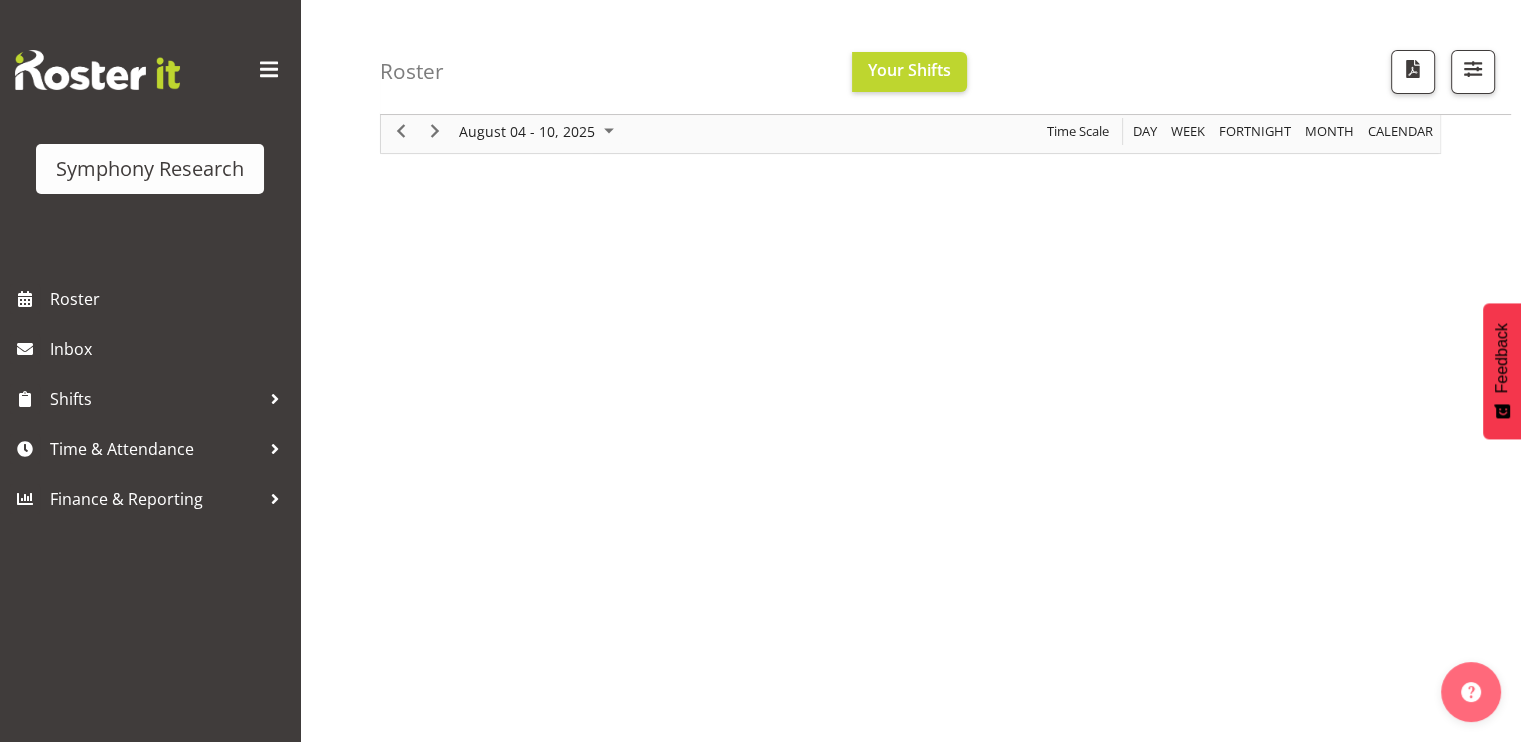 scroll, scrollTop: 0, scrollLeft: 0, axis: both 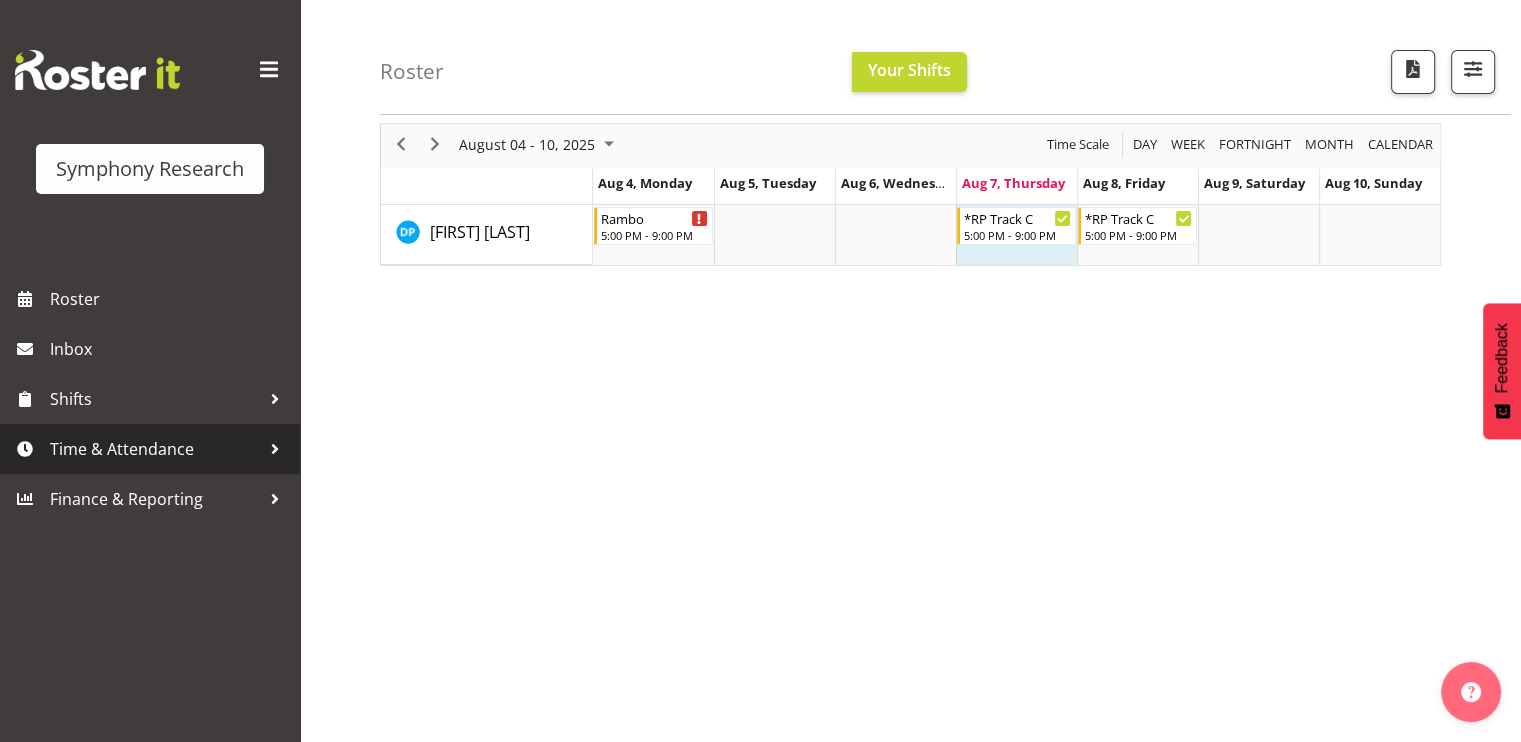 click on "Time & Attendance" at bounding box center (150, 449) 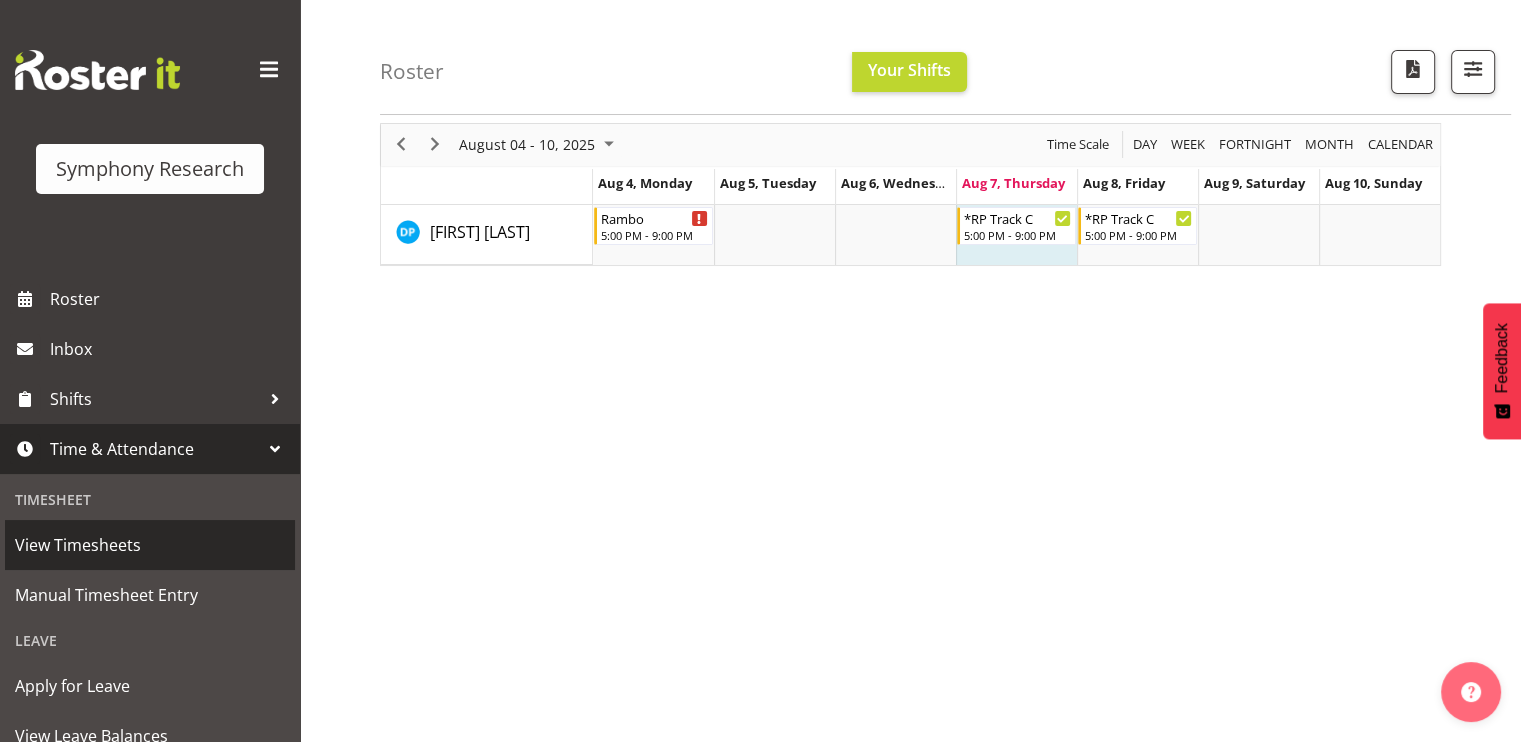 click on "View Timesheets" at bounding box center [150, 545] 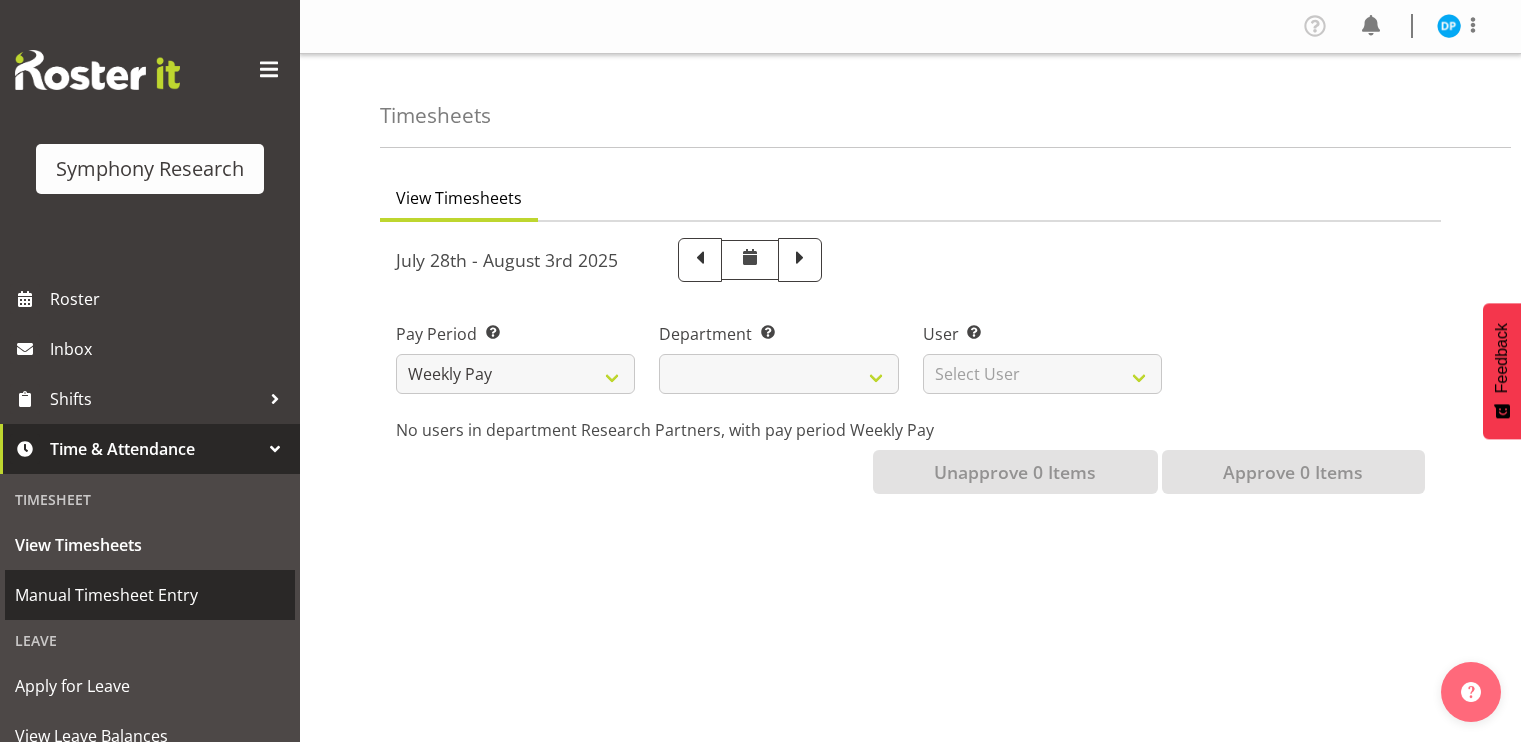 scroll, scrollTop: 0, scrollLeft: 0, axis: both 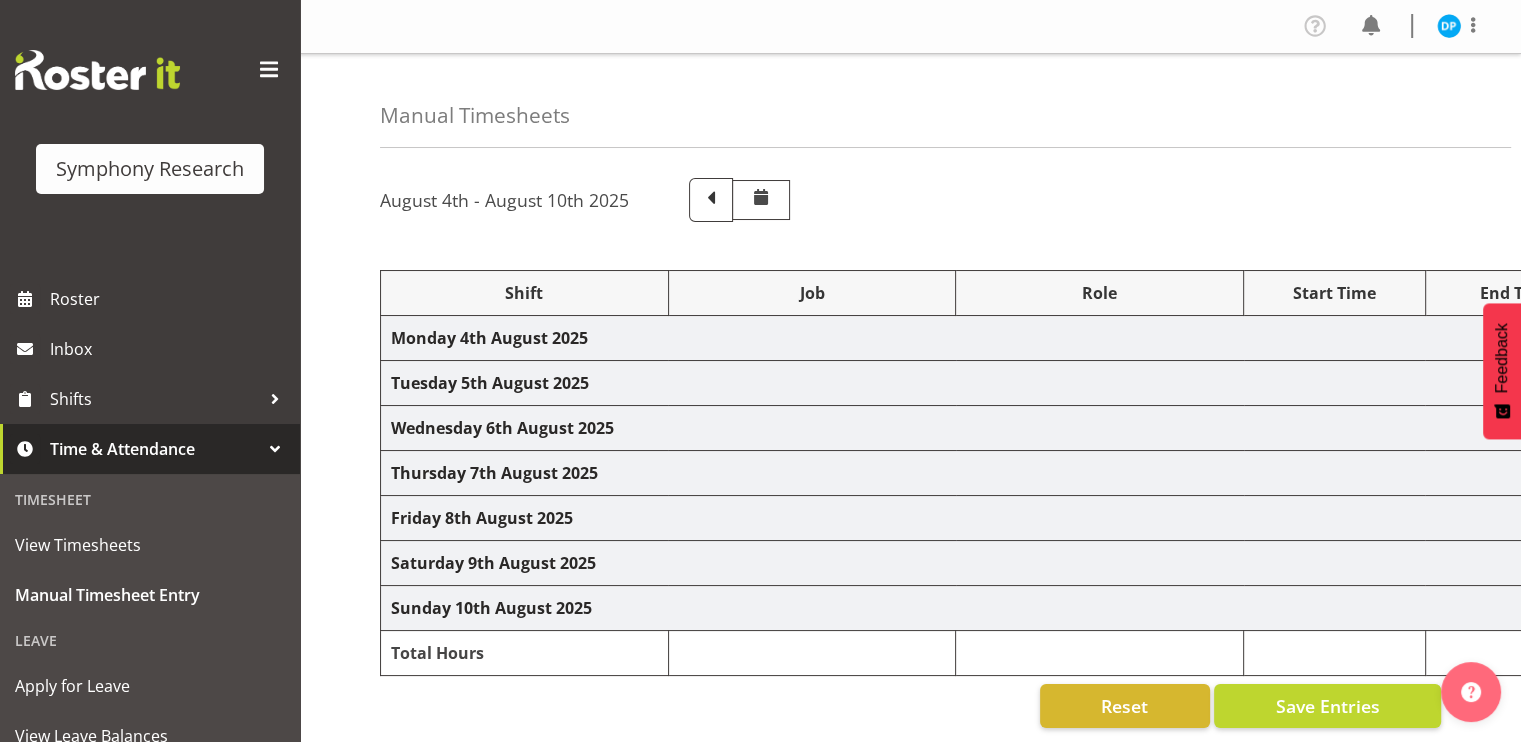 select on "17153" 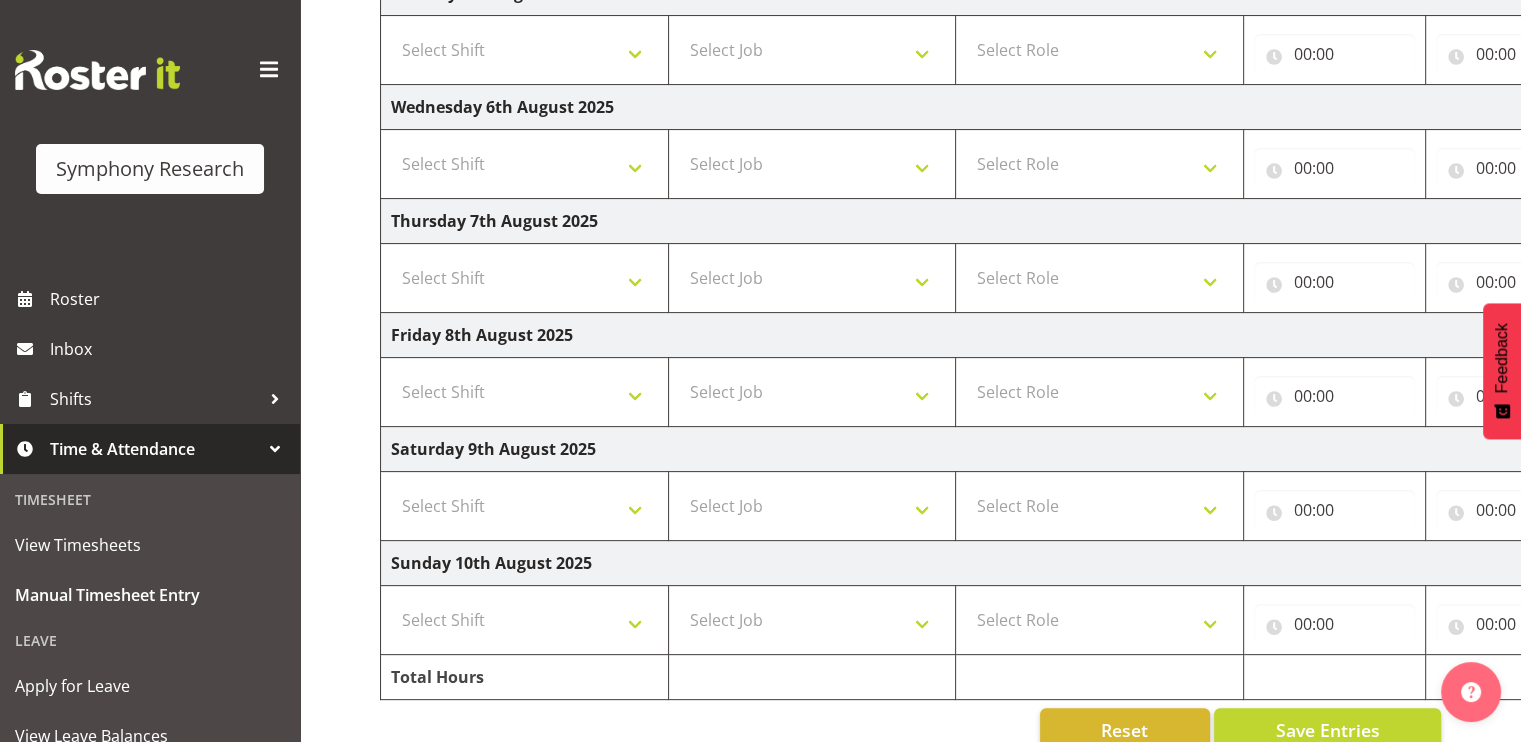 scroll, scrollTop: 460, scrollLeft: 0, axis: vertical 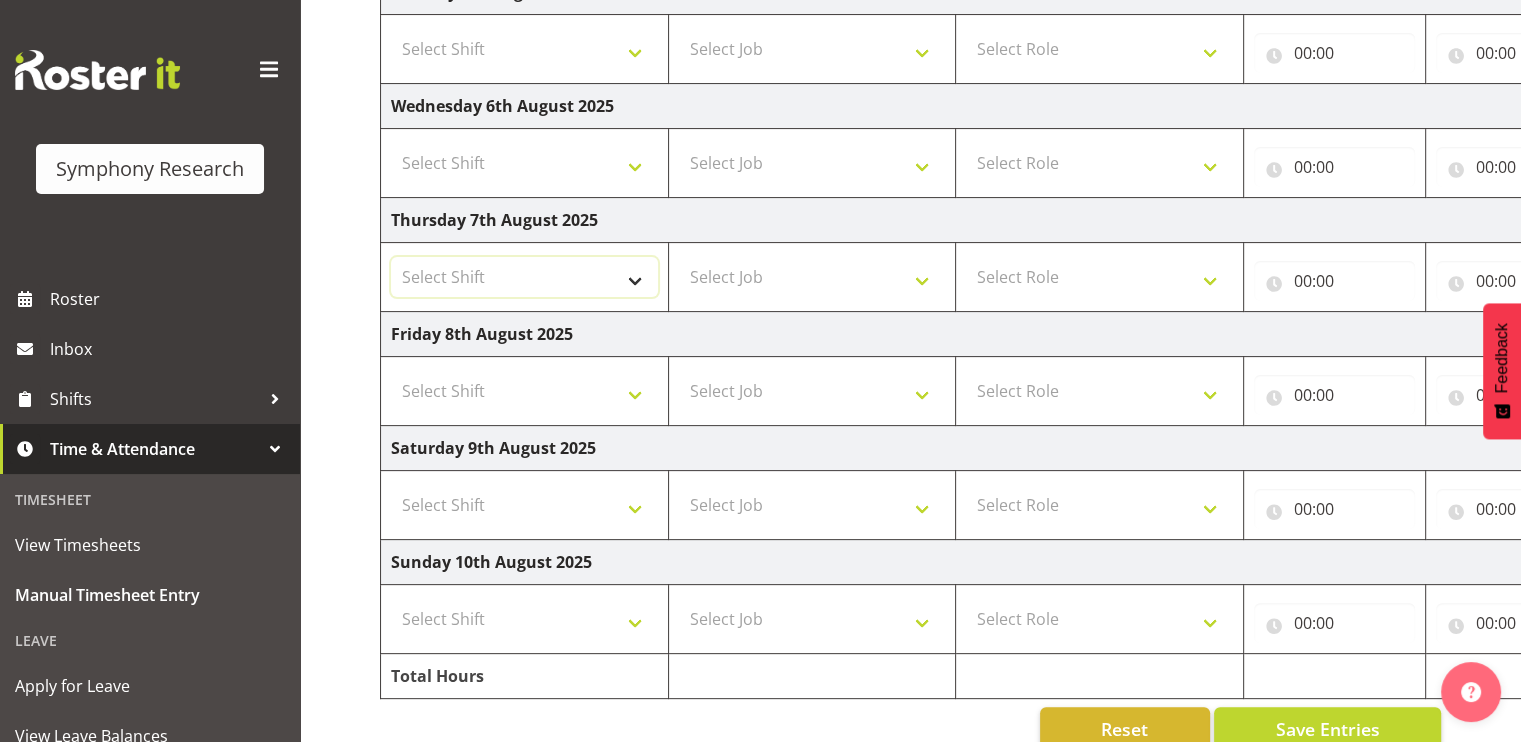 click on "Select Shift  !!Weekend Residential    (Roster IT Shift Label) *Business  9/10am ~ 4:30pm *Business Supervisor *Evening Residential Shift 5-9pm *RP Track  C *RP Track C Weekend *RP Weekly/Monthly Tracks *Supervisor Call Centre *Supervisor Evening *Supervisors & Call Centre Weekend Business 2pm~4:30pm FENZ FENZ Weekend RAMBO Weekend Rambo Test WP Aust briefing/training World Poll Aust  W2 6:30pm~10:30pm World Poll Aust Late 9p~10:30p World Poll Aust Wkend World Poll NZ Briefing/Training Weekend World Poll NZ Training & Briefing/Mocks World Poll Pilot Aust 9:00~10:30pm" at bounding box center (524, 277) 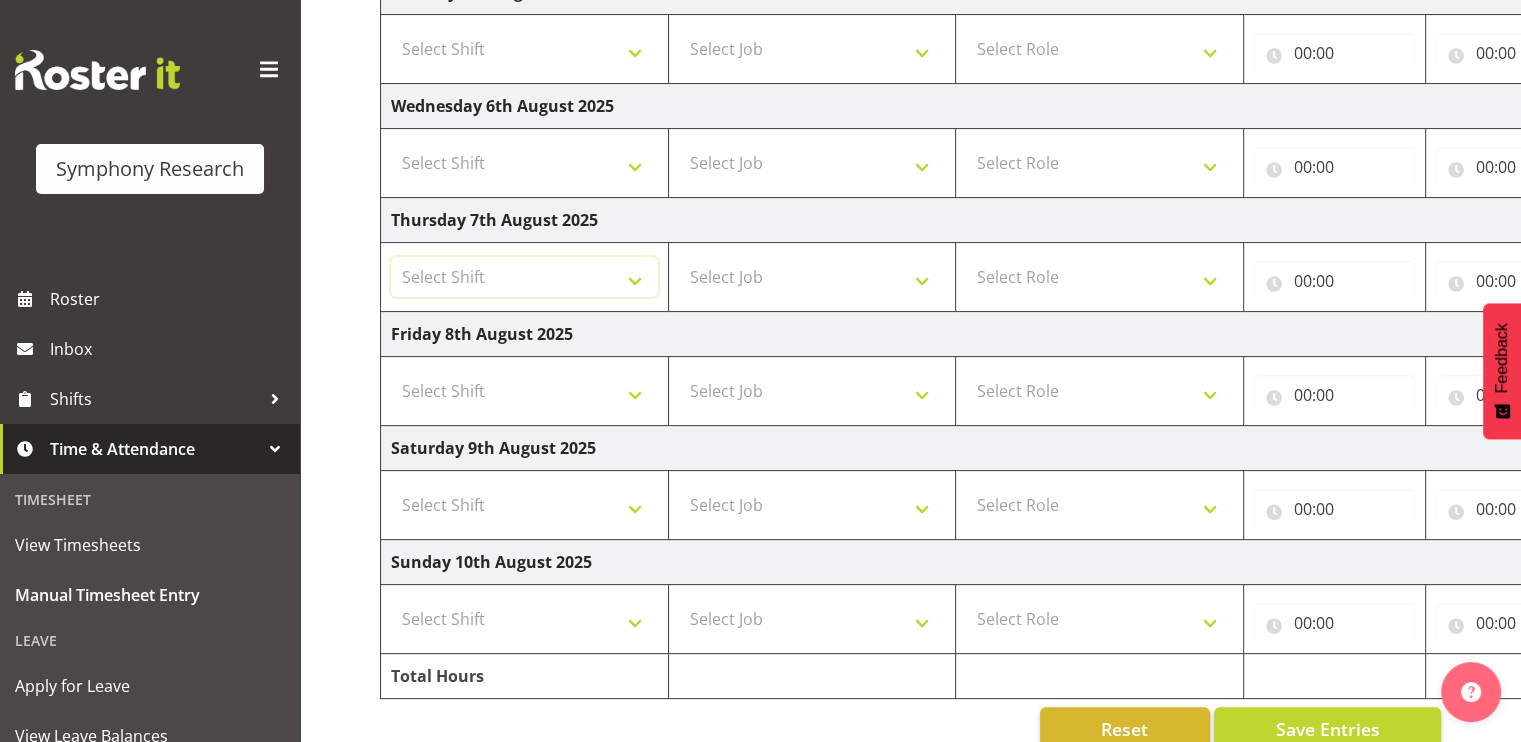 select on "17153" 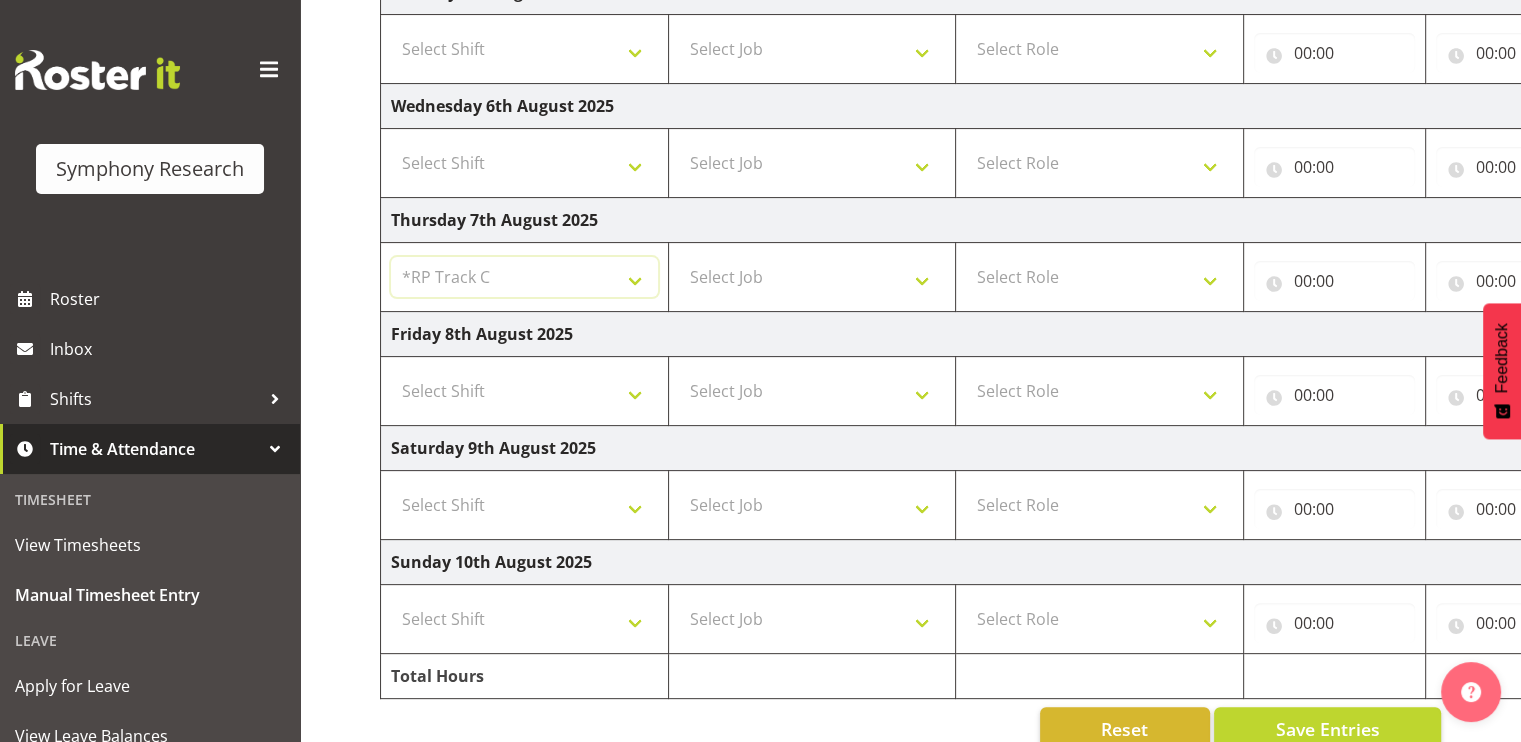 click on "Select Shift  !!Weekend Residential    (Roster IT Shift Label) *Business  9/10am ~ 4:30pm *Business Supervisor *Evening Residential Shift 5-9pm *RP Track  C *RP Track C Weekend *RP Weekly/Monthly Tracks *Supervisor Call Centre *Supervisor Evening *Supervisors & Call Centre Weekend Business 2pm~4:30pm FENZ FENZ Weekend RAMBO Weekend Rambo Test WP Aust briefing/training World Poll Aust  W2 6:30pm~10:30pm World Poll Aust Late 9p~10:30p World Poll Aust Wkend World Poll NZ Briefing/Training Weekend World Poll NZ Training & Briefing/Mocks World Poll Pilot Aust 9:00~10:30pm" at bounding box center (524, 277) 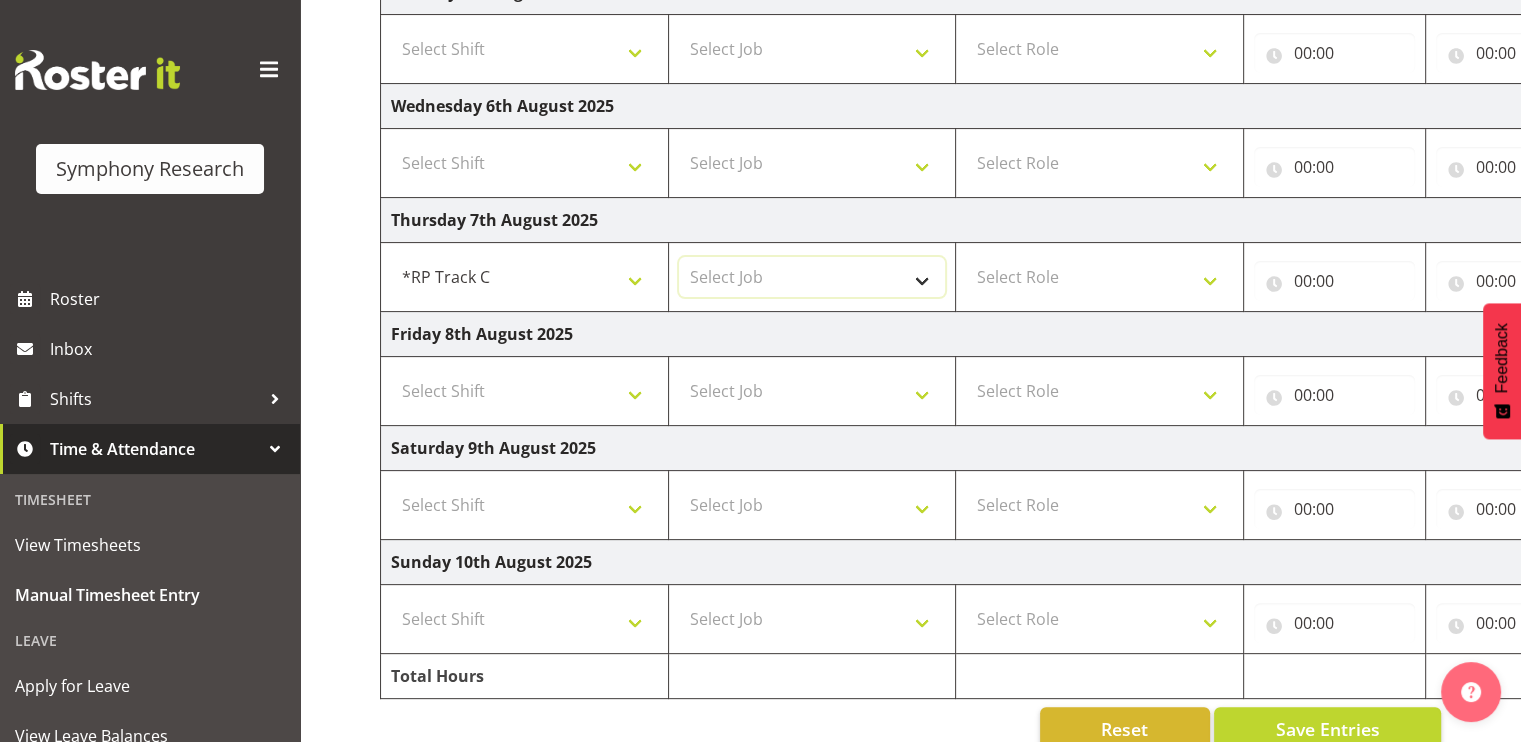 click on "Select Job  550060 IF Admin 553500 BFM Jul - Sep 2025 553502 FMG August 2024 990000 General 990821 Goldrush 2024 990846 Toka Tu Ake 2025 990855 FENZ 990878 CMI Q3 2025 990883 Alarms 990888 Rambo Aug 2025 990890 Mobtest 2025 New 999996 Training 999997 Recruitment & Training 999999 DT" at bounding box center [812, 277] 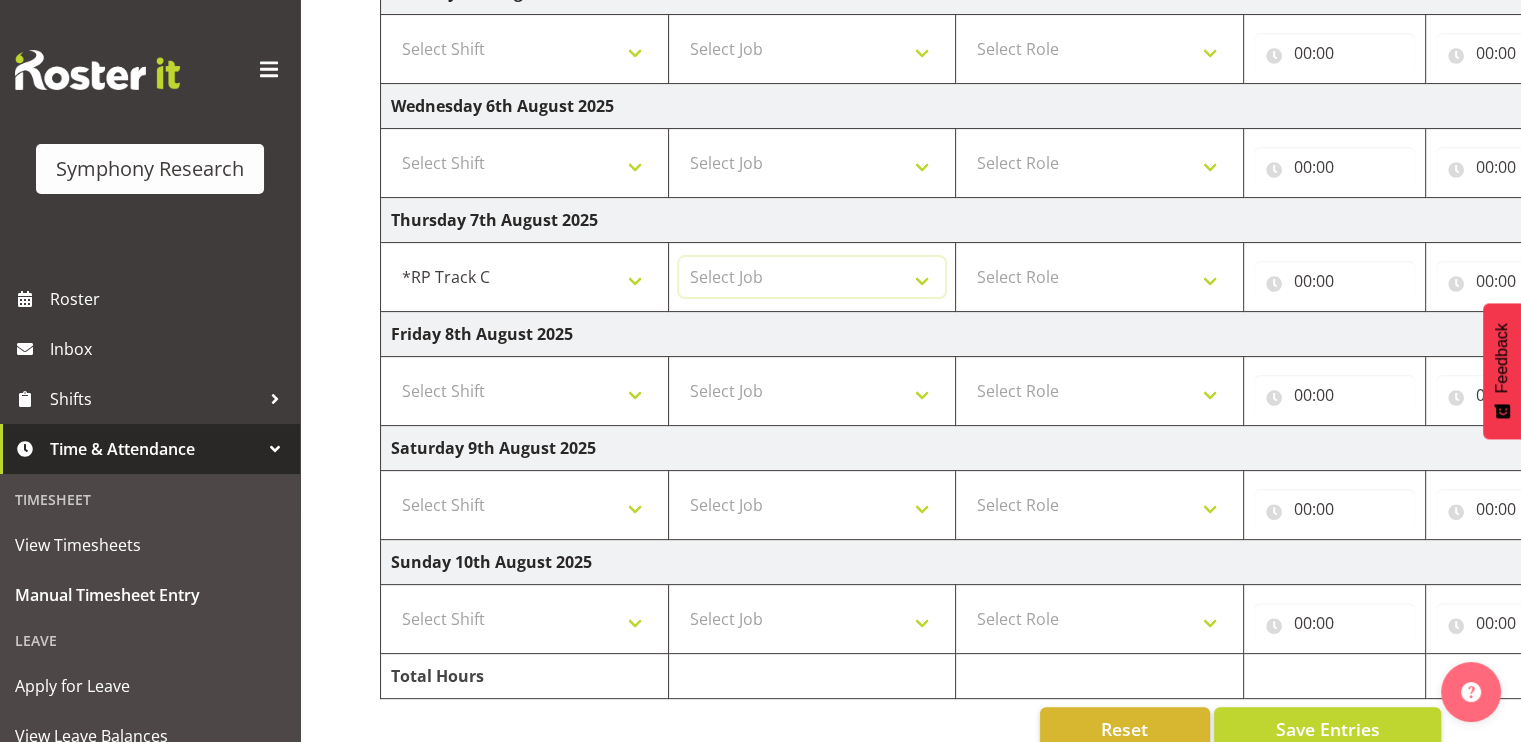 select on "10239" 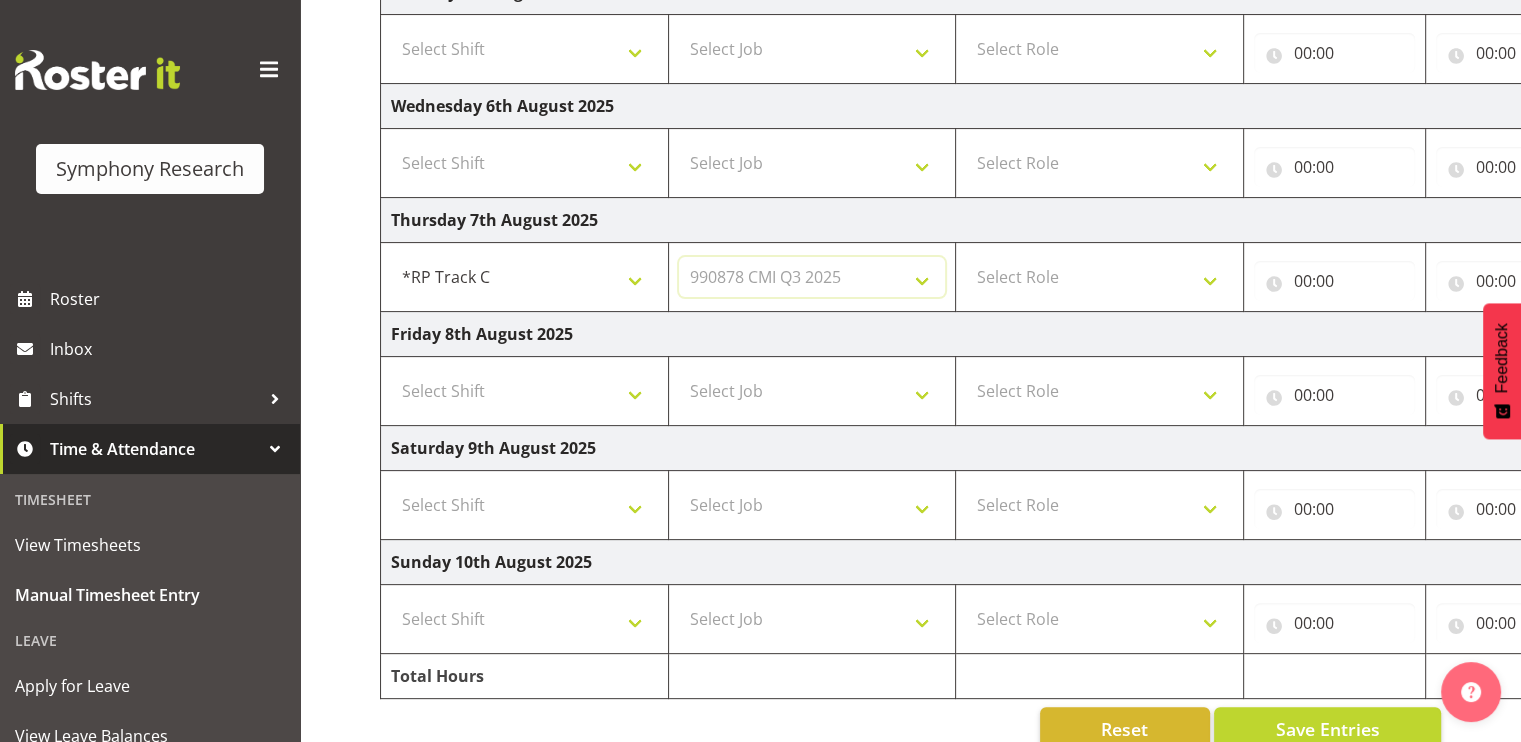 click on "Select Job  550060 IF Admin 553500 BFM Jul - Sep 2025 553502 FMG August 2024 990000 General 990821 Goldrush 2024 990846 Toka Tu Ake 2025 990855 FENZ 990878 CMI Q3 2025 990883 Alarms 990888 Rambo Aug 2025 990890 Mobtest 2025 New 999996 Training 999997 Recruitment & Training 999999 DT" at bounding box center [812, 277] 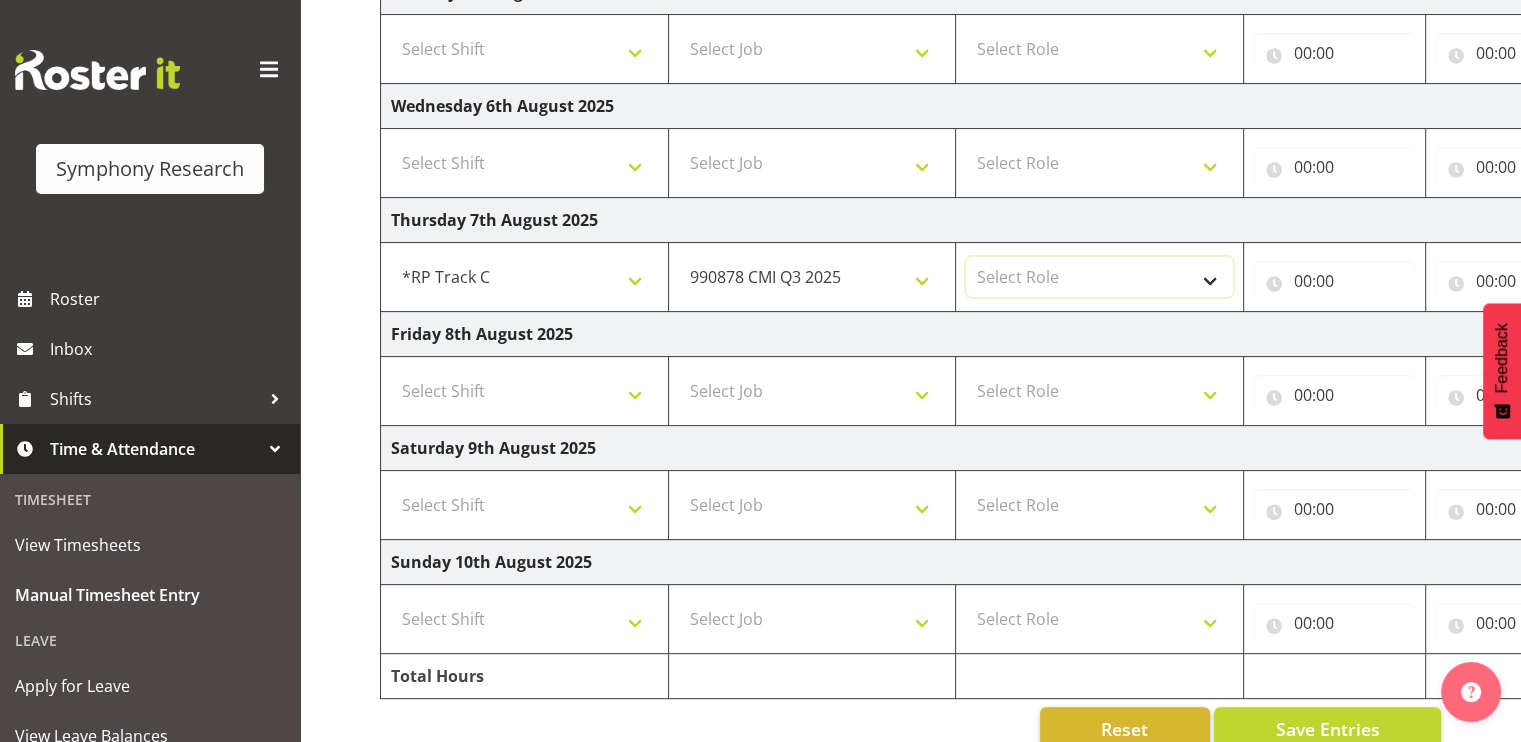 click on "Select Role  Briefing Interviewing" at bounding box center [1099, 277] 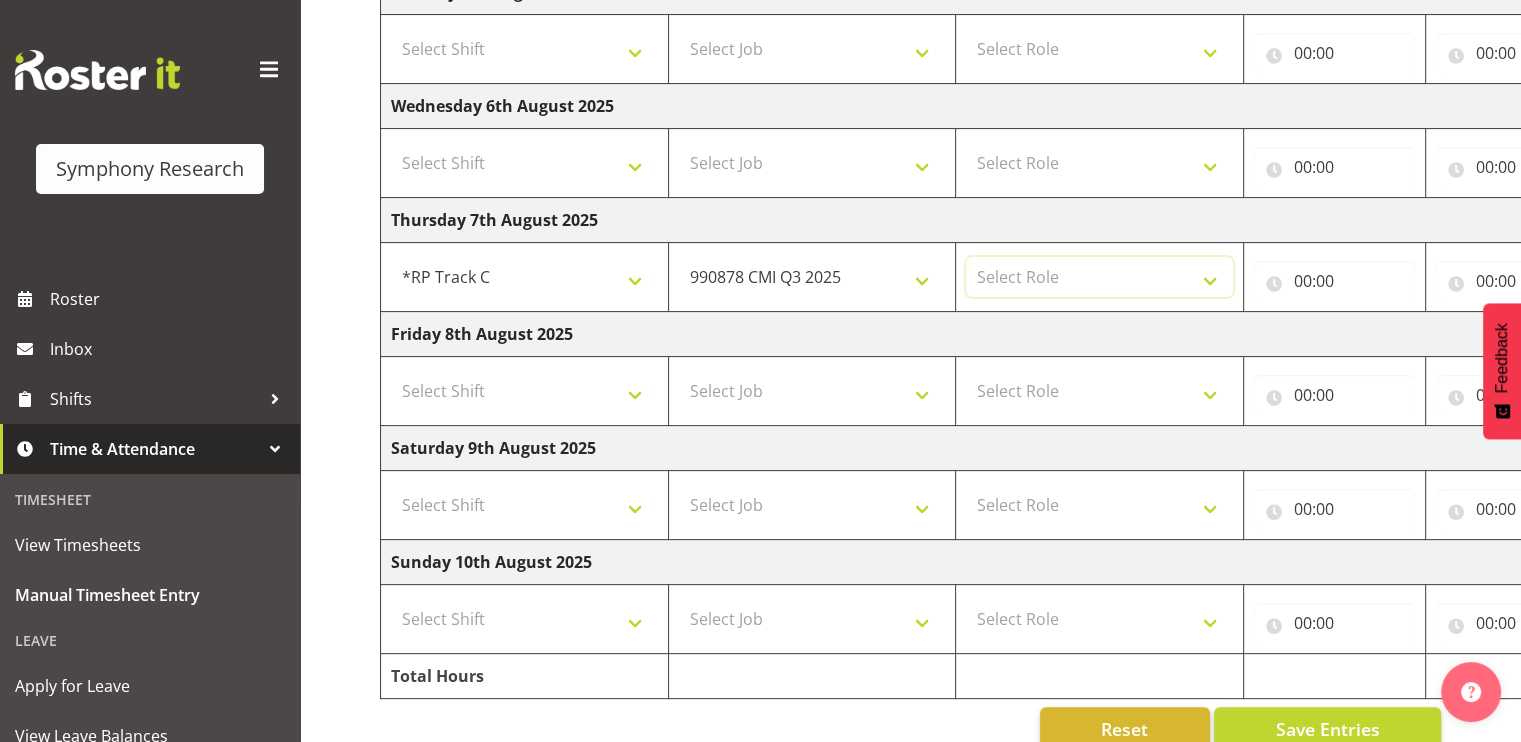 select on "47" 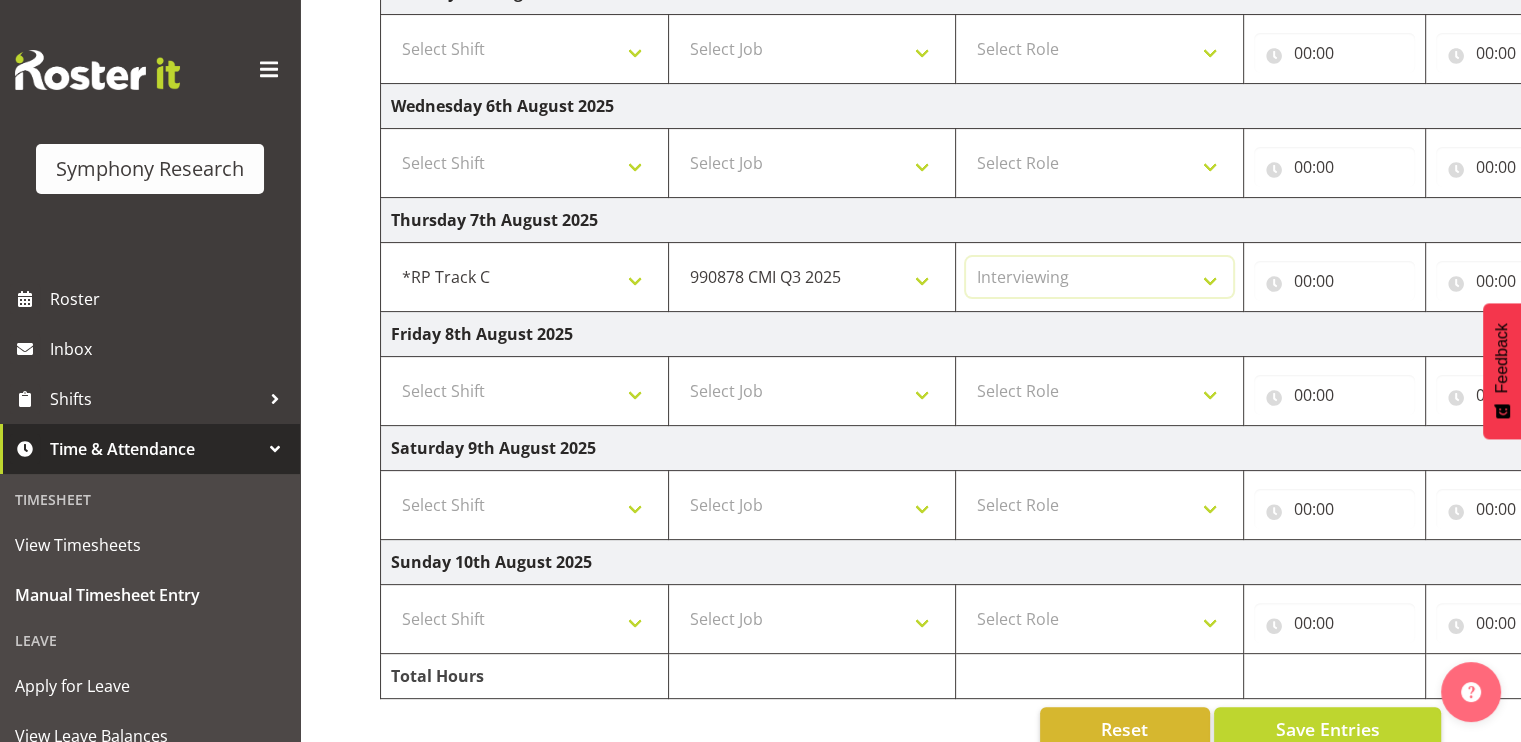 click on "Select Role  Briefing Interviewing" at bounding box center [1099, 277] 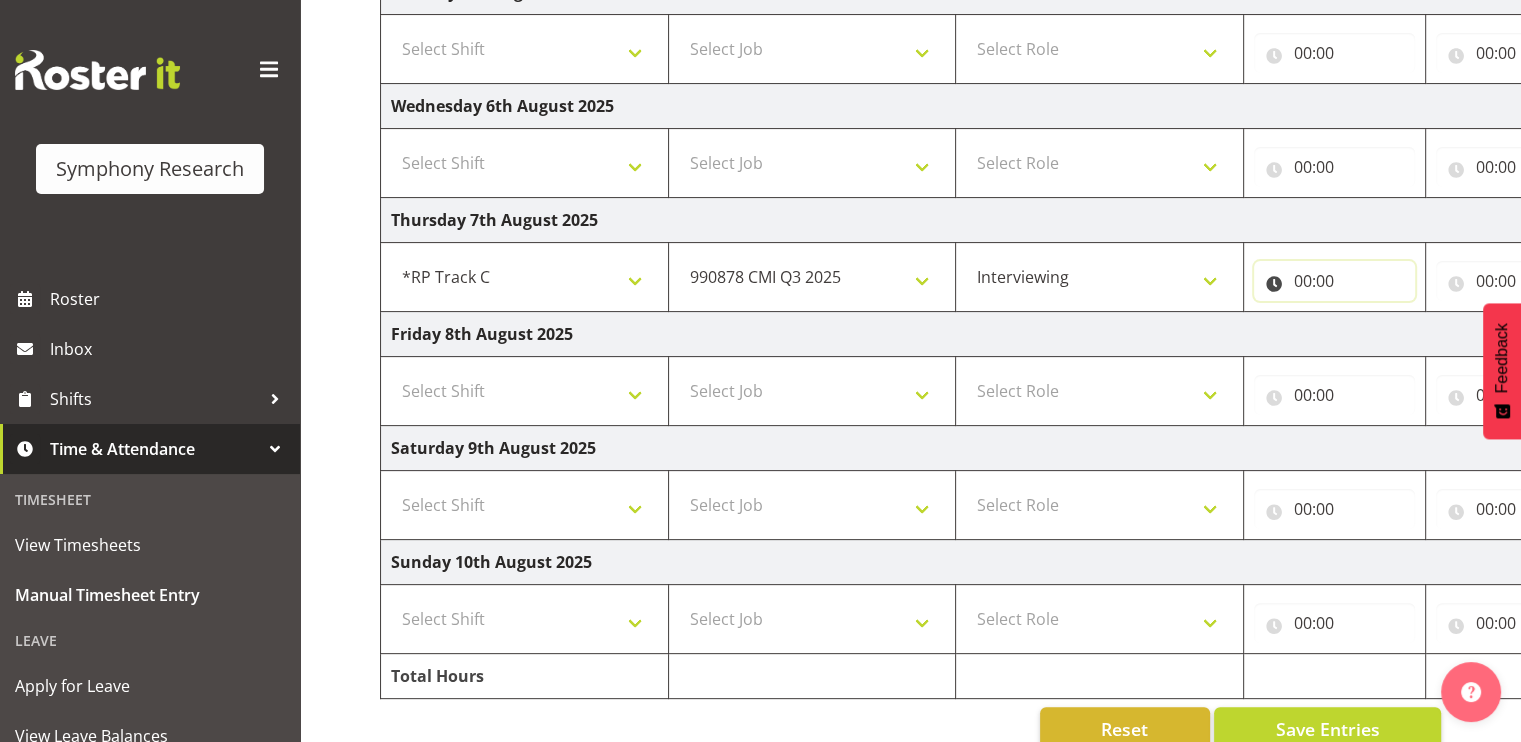 click on "00:00" at bounding box center (1334, 281) 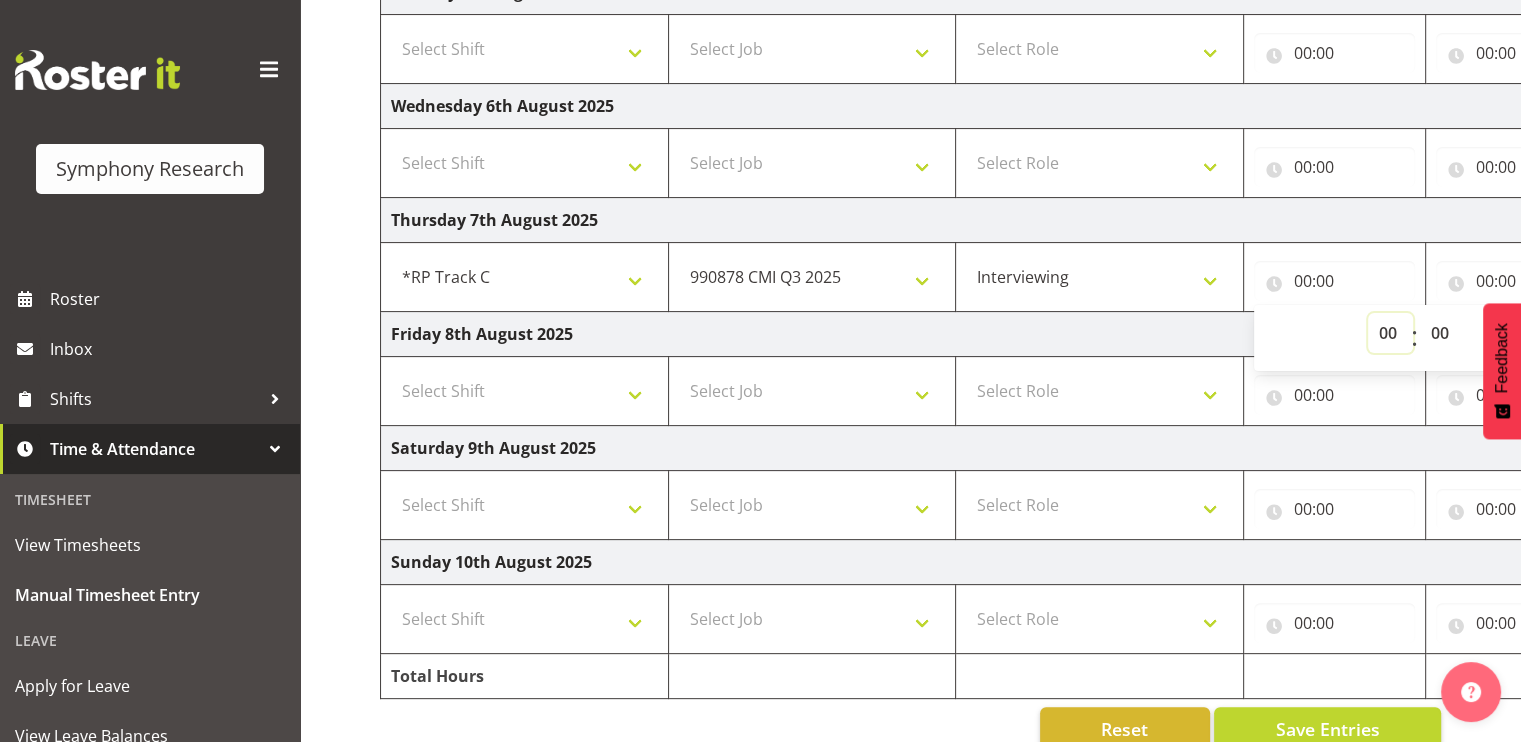 click on "00   01   02   03   04   05   06   07   08   09   10   11   12   13   14   15   16   17   18   19   20   21   22   23" at bounding box center [1390, 333] 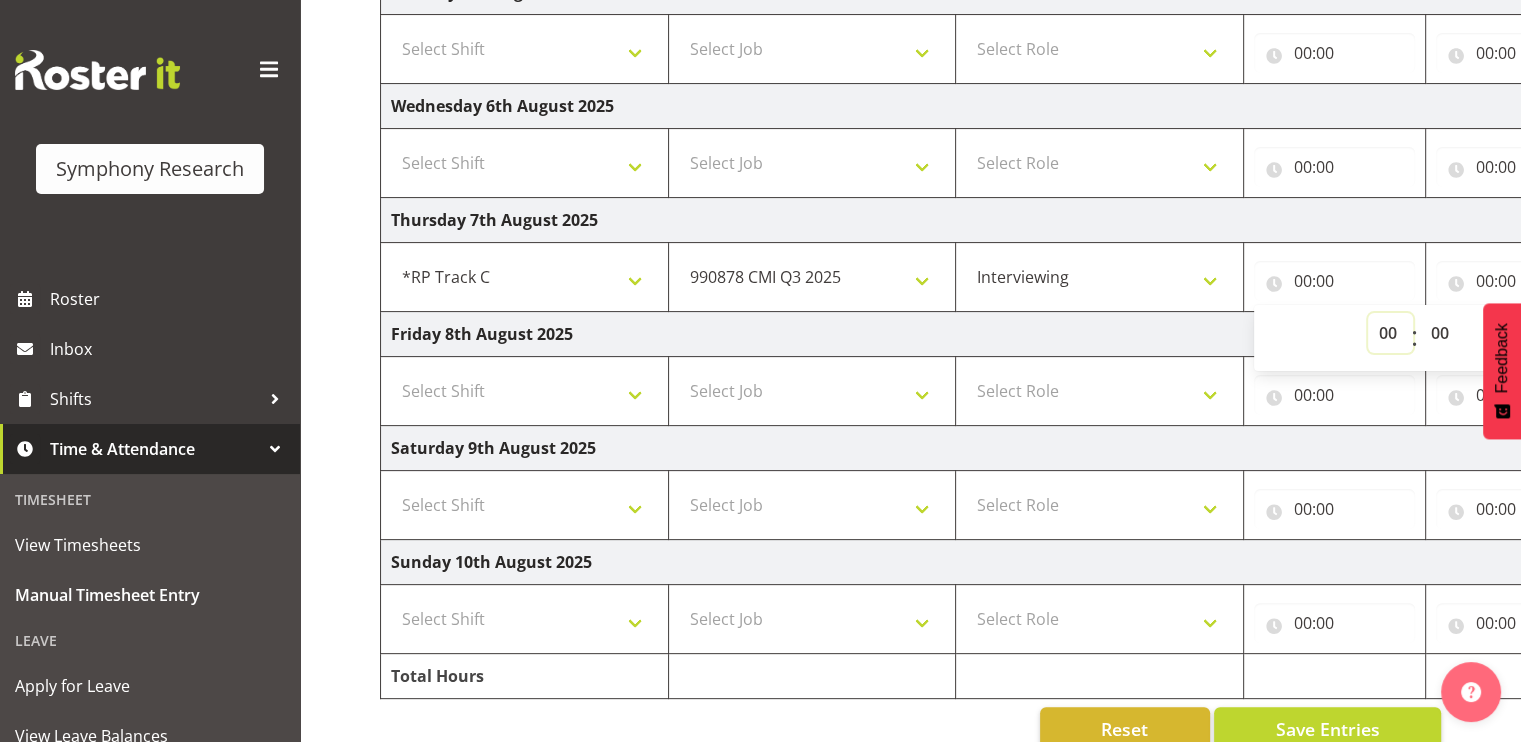 select on "17" 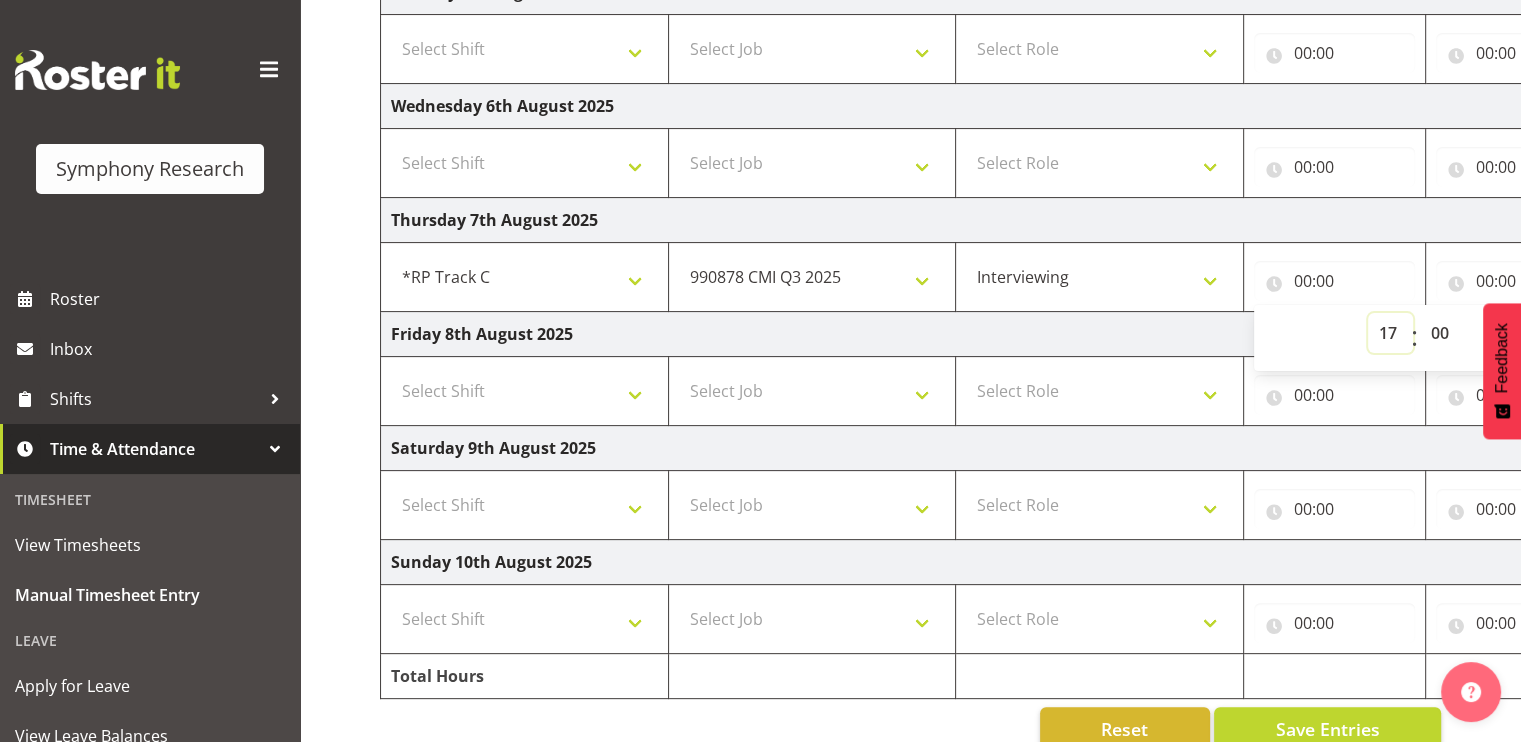 click on "00   01   02   03   04   05   06   07   08   09   10   11   12   13   14   15   16   17   18   19   20   21   22   23" at bounding box center [1390, 333] 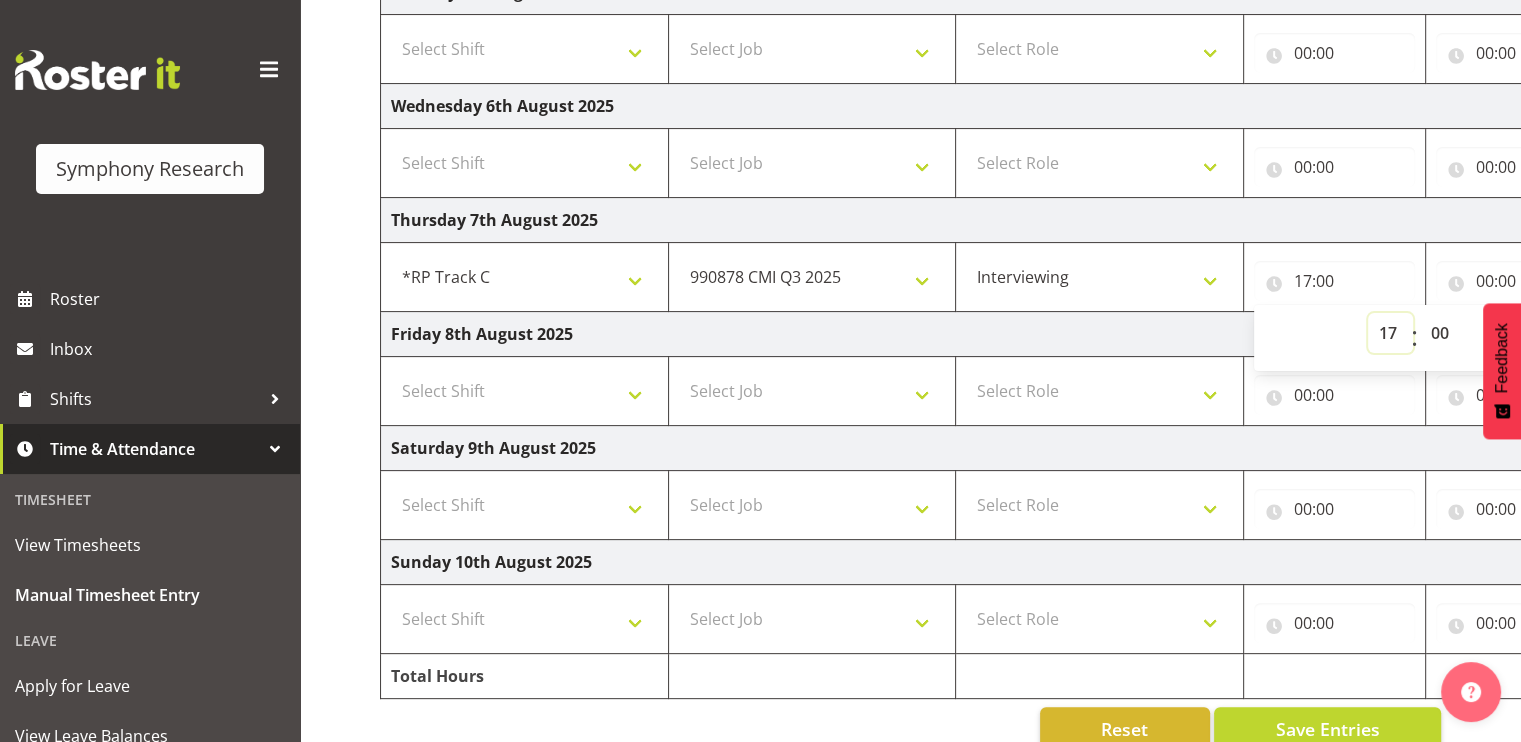 scroll, scrollTop: 0, scrollLeft: 259, axis: horizontal 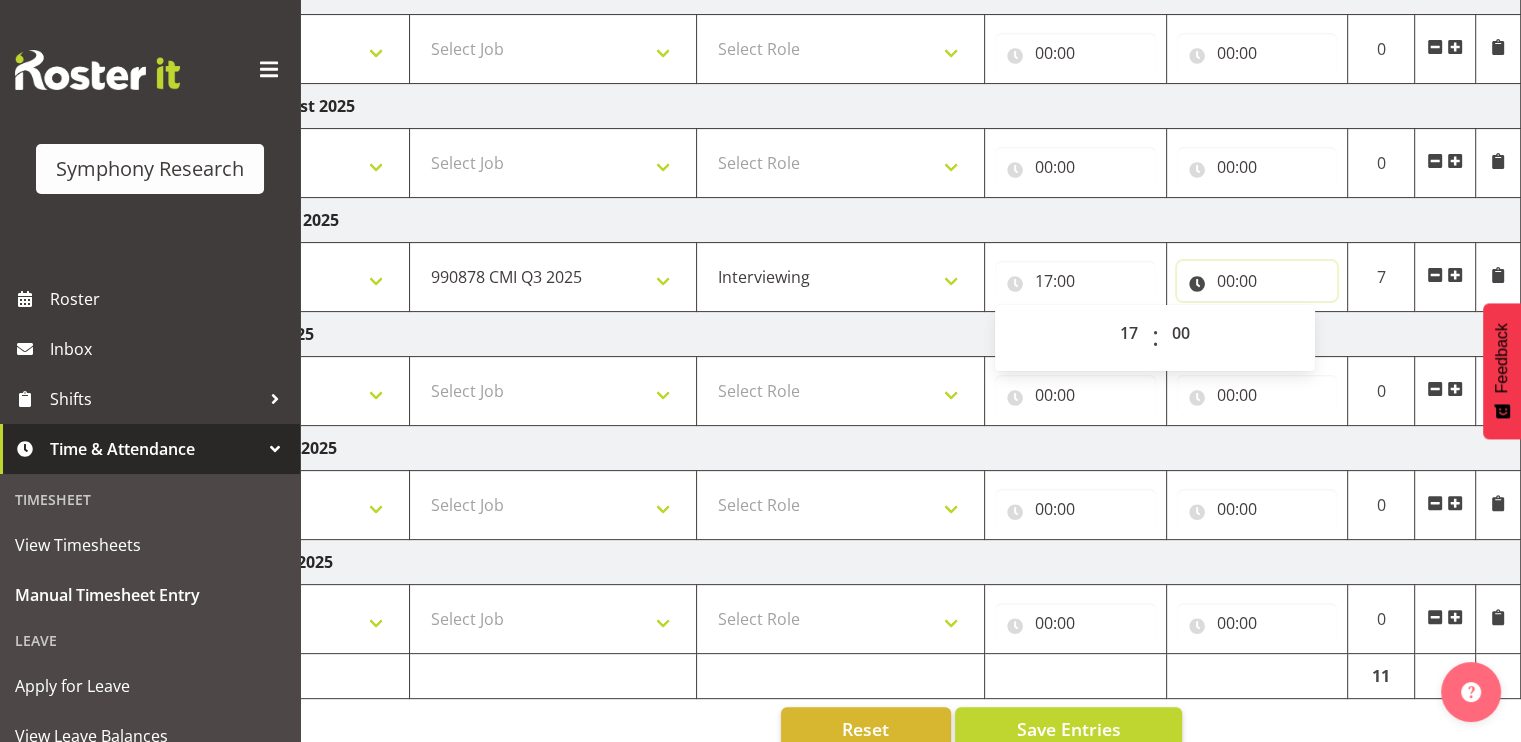 click on "00:00" at bounding box center [1257, 281] 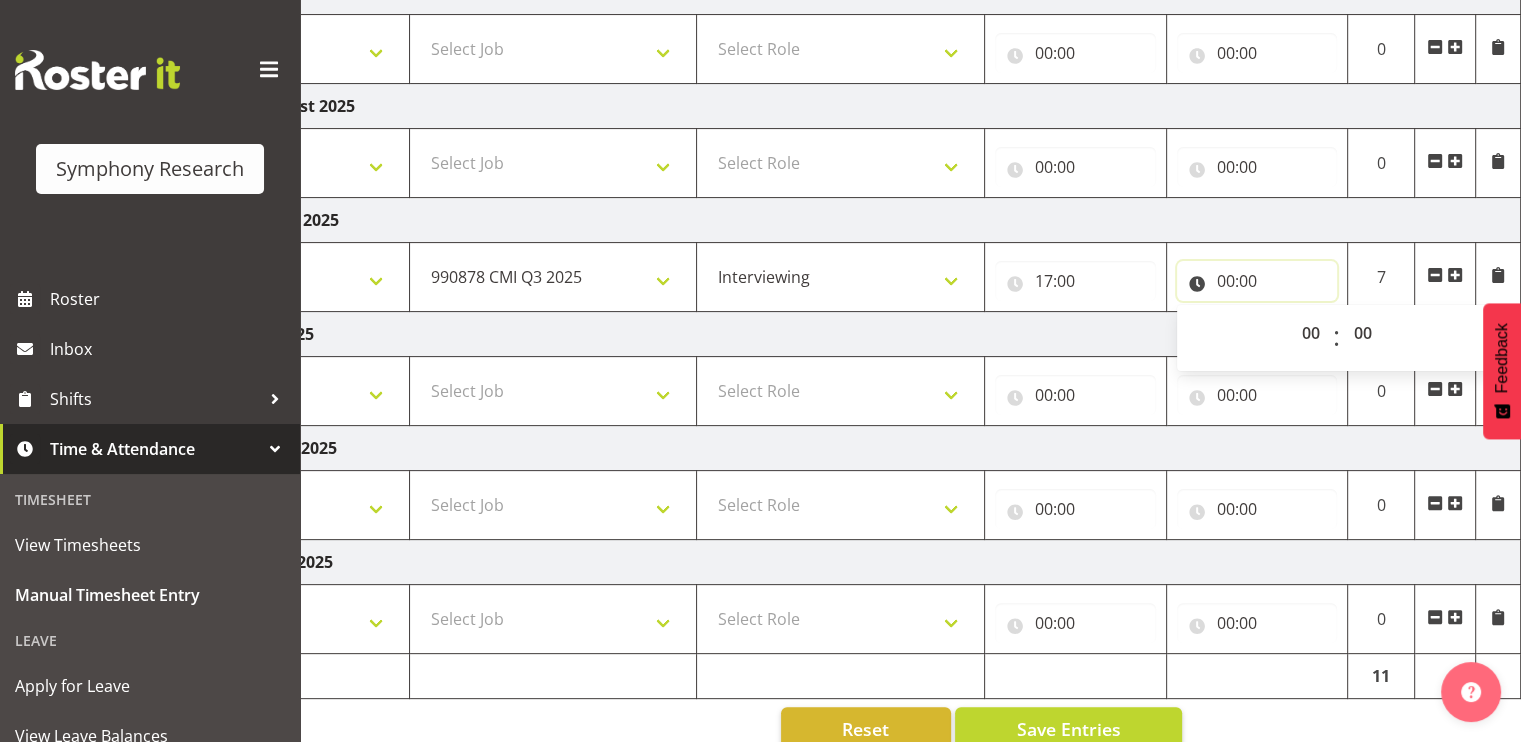 click on "00:00" at bounding box center (1257, 281) 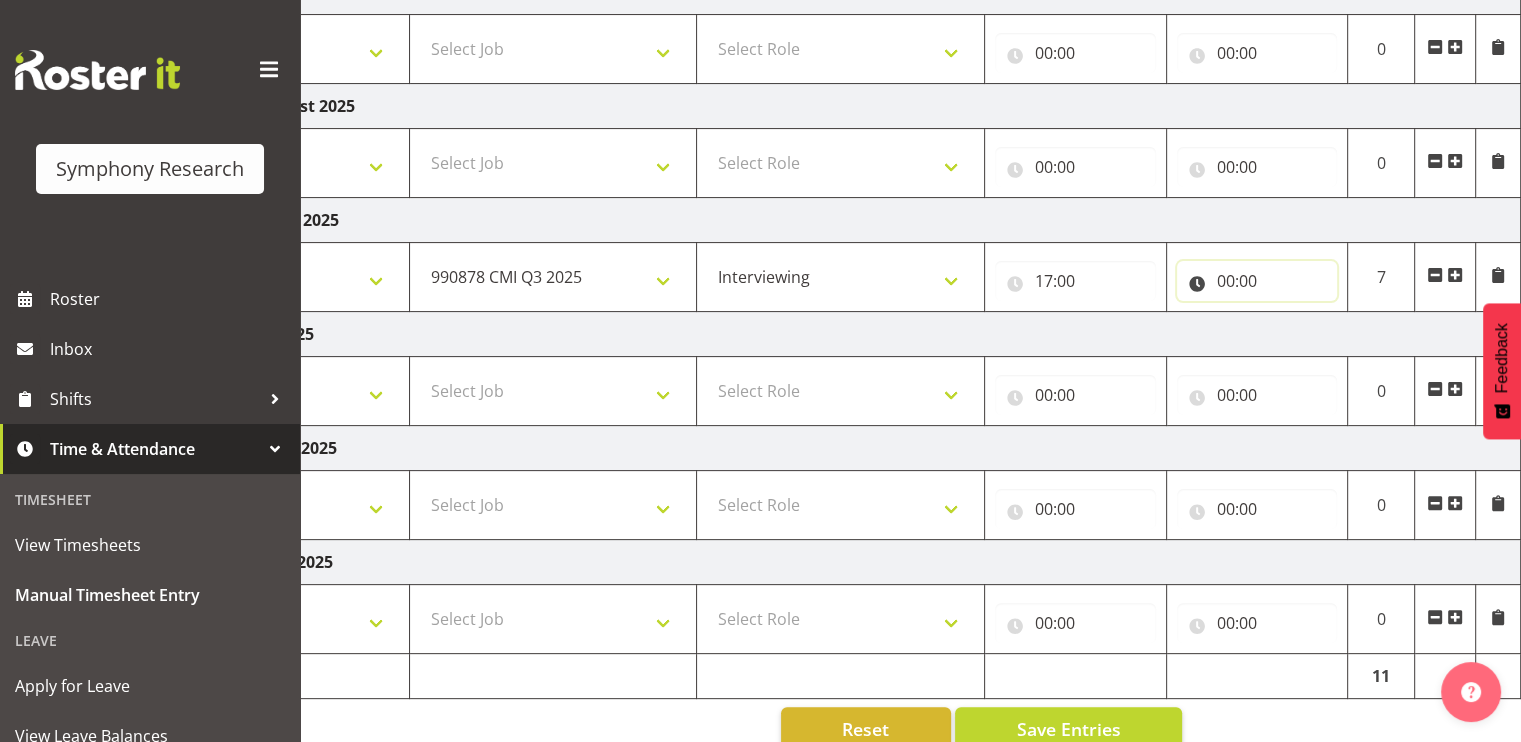 click on "00:00" at bounding box center [1257, 281] 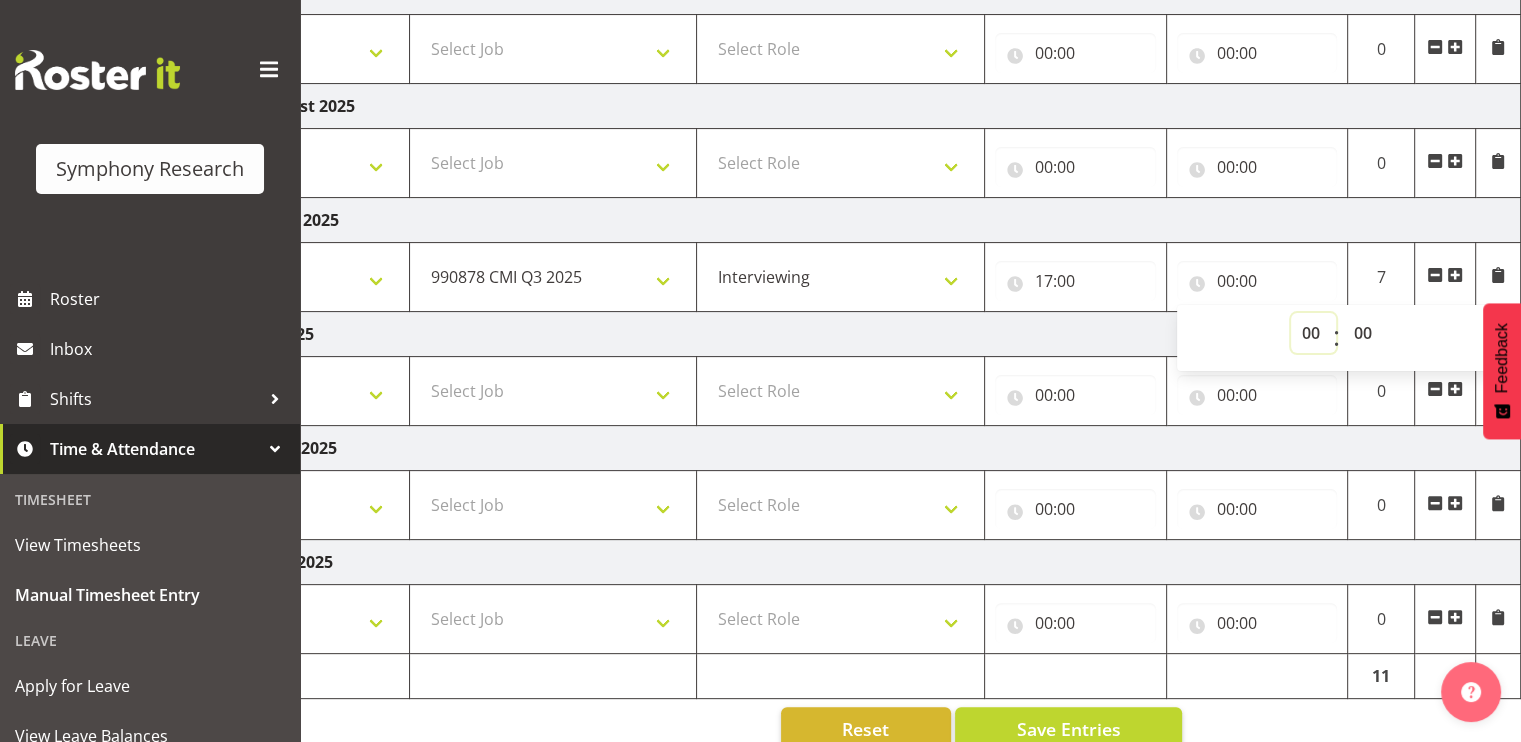 click on "00   01   02   03   04   05   06   07   08   09   10   11   12   13   14   15   16   17   18   19   20   21   22   23" at bounding box center [1313, 333] 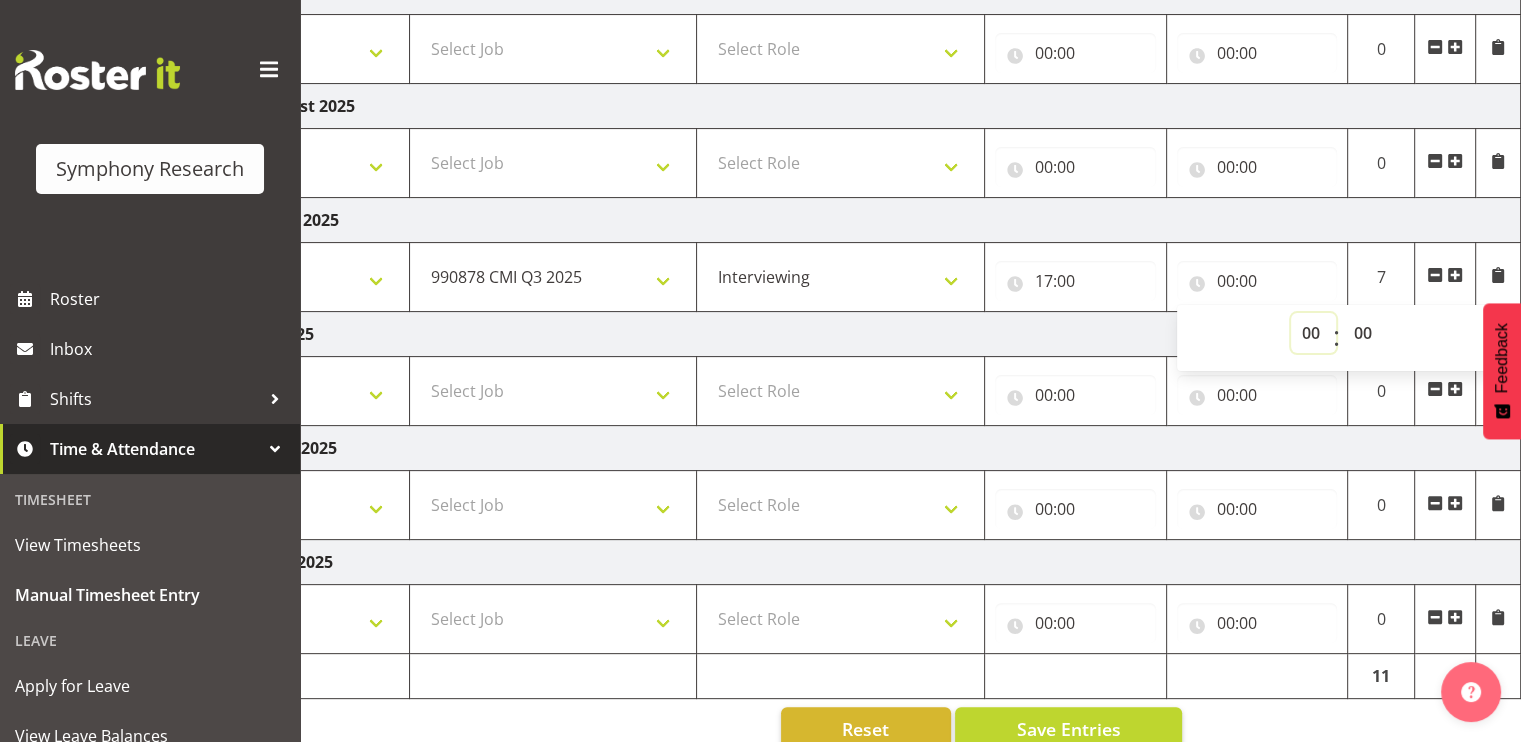 scroll, scrollTop: 496, scrollLeft: 0, axis: vertical 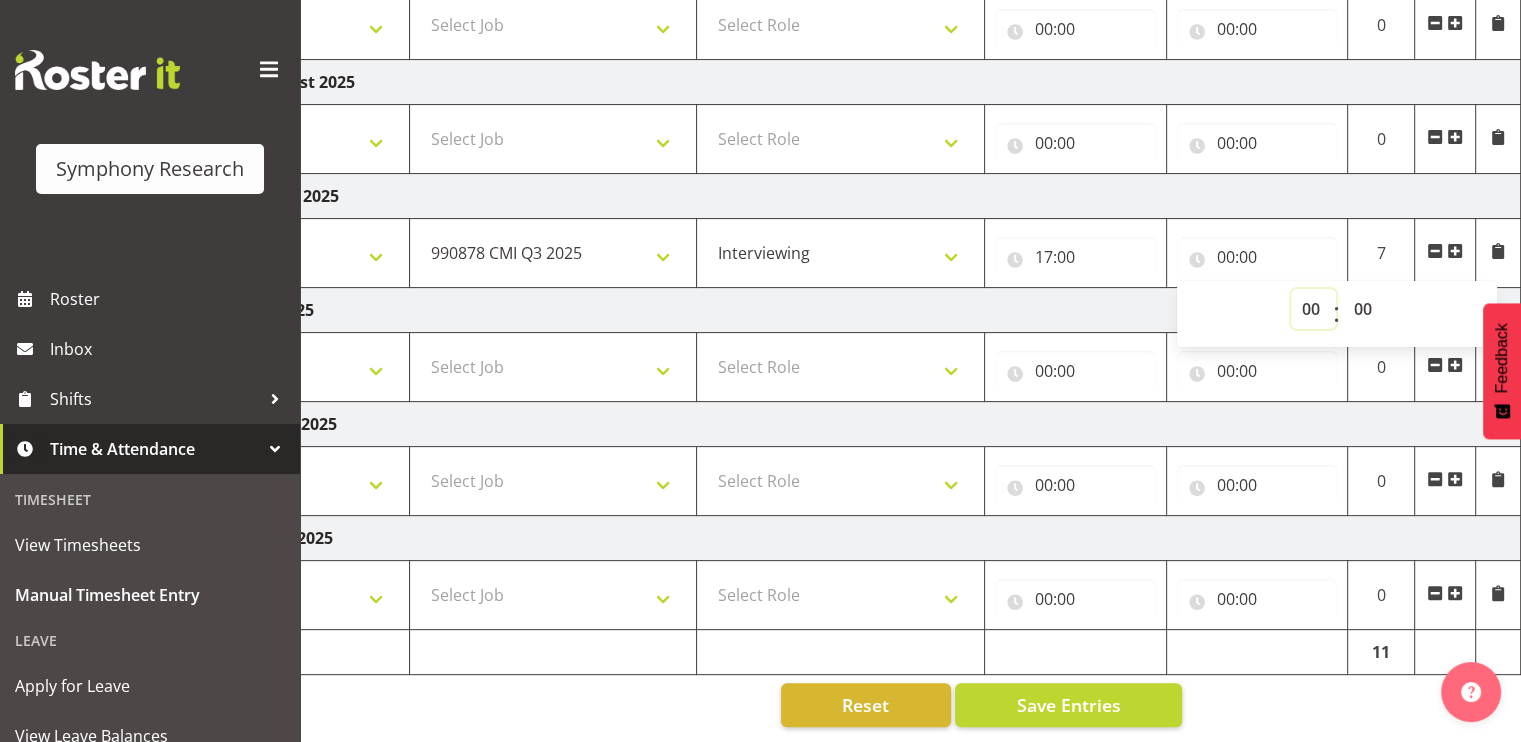 click on "00   01   02   03   04   05   06   07   08   09   10   11   12   13   14   15   16   17   18   19   20   21   22   23" at bounding box center [1313, 309] 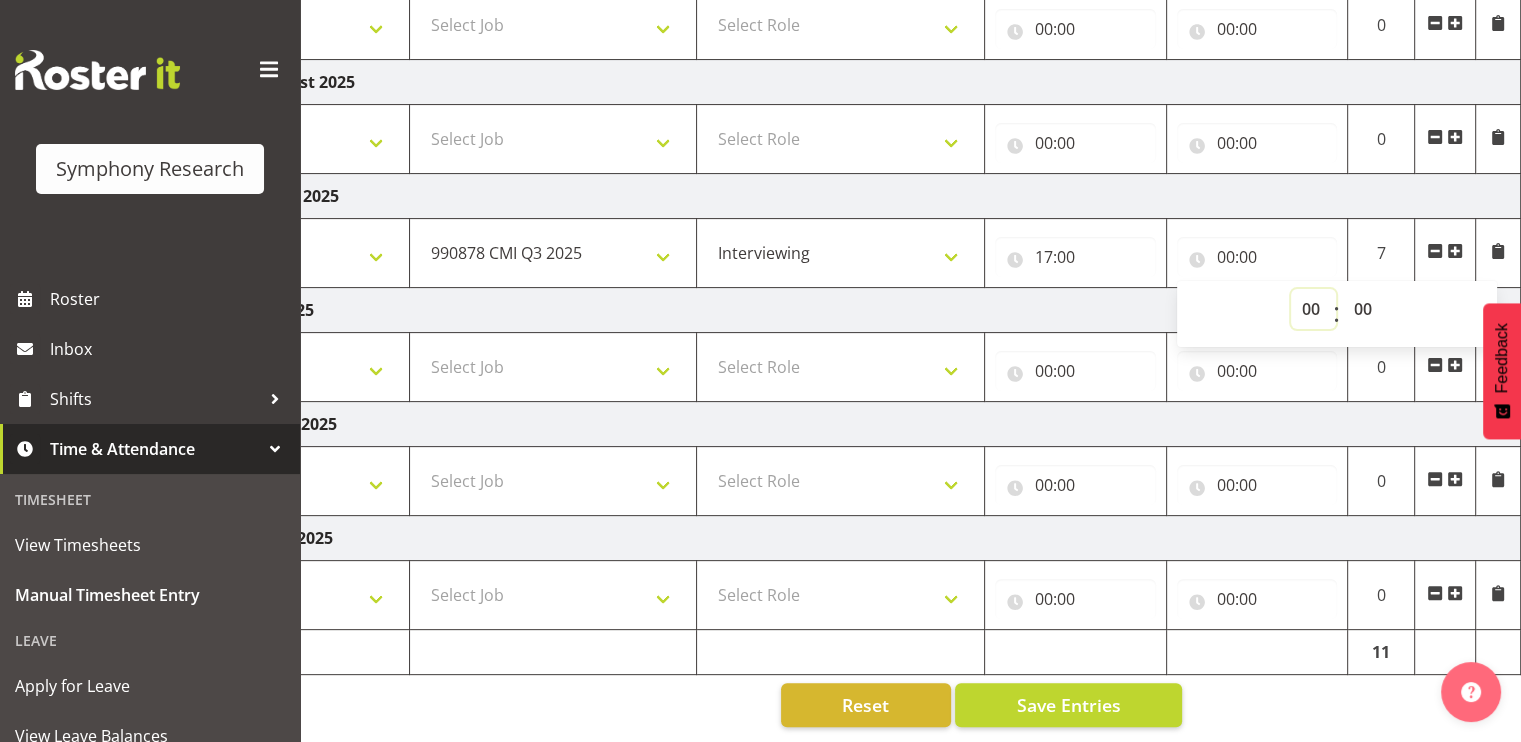 select on "21" 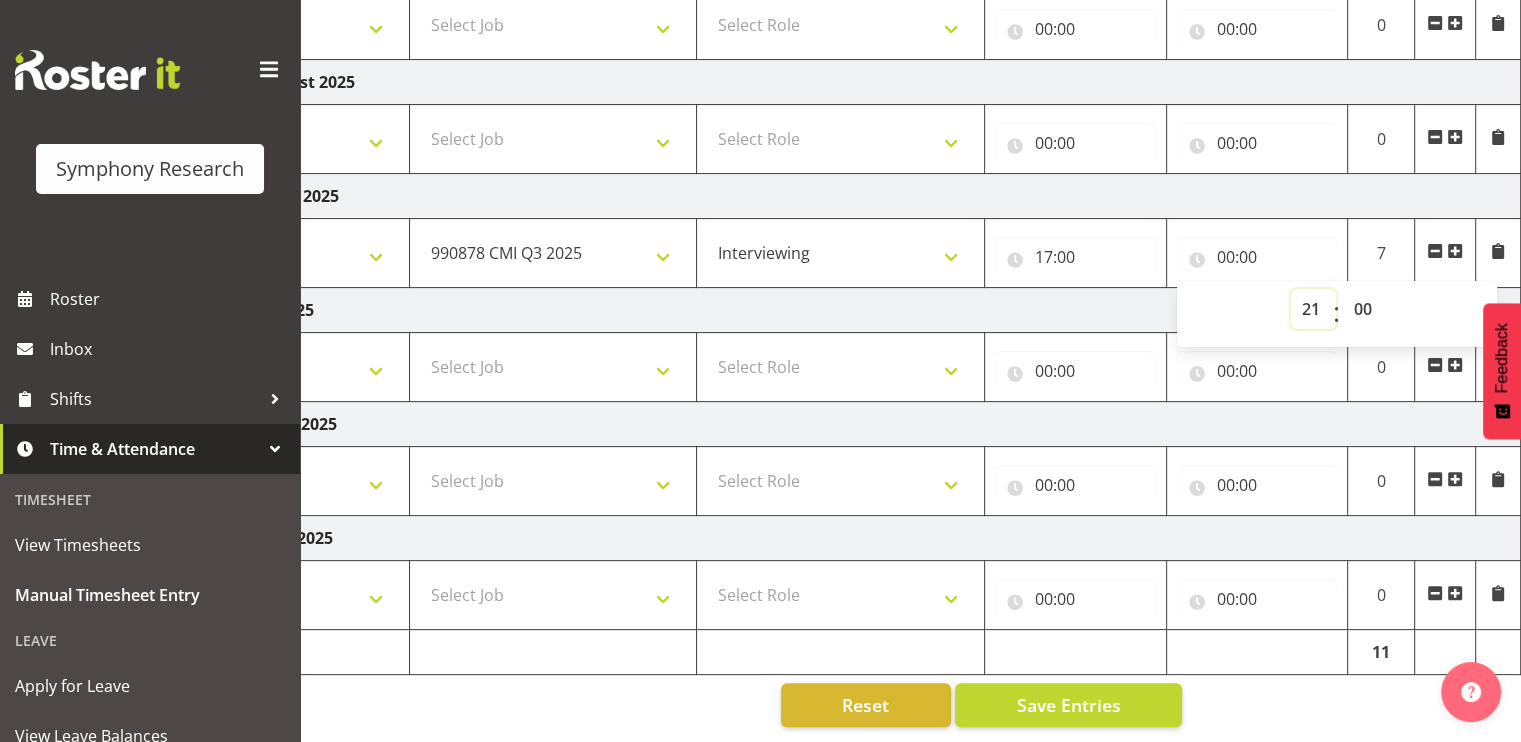 click on "00   01   02   03   04   05   06   07   08   09   10   11   12   13   14   15   16   17   18   19   20   21   22   23" at bounding box center (1313, 309) 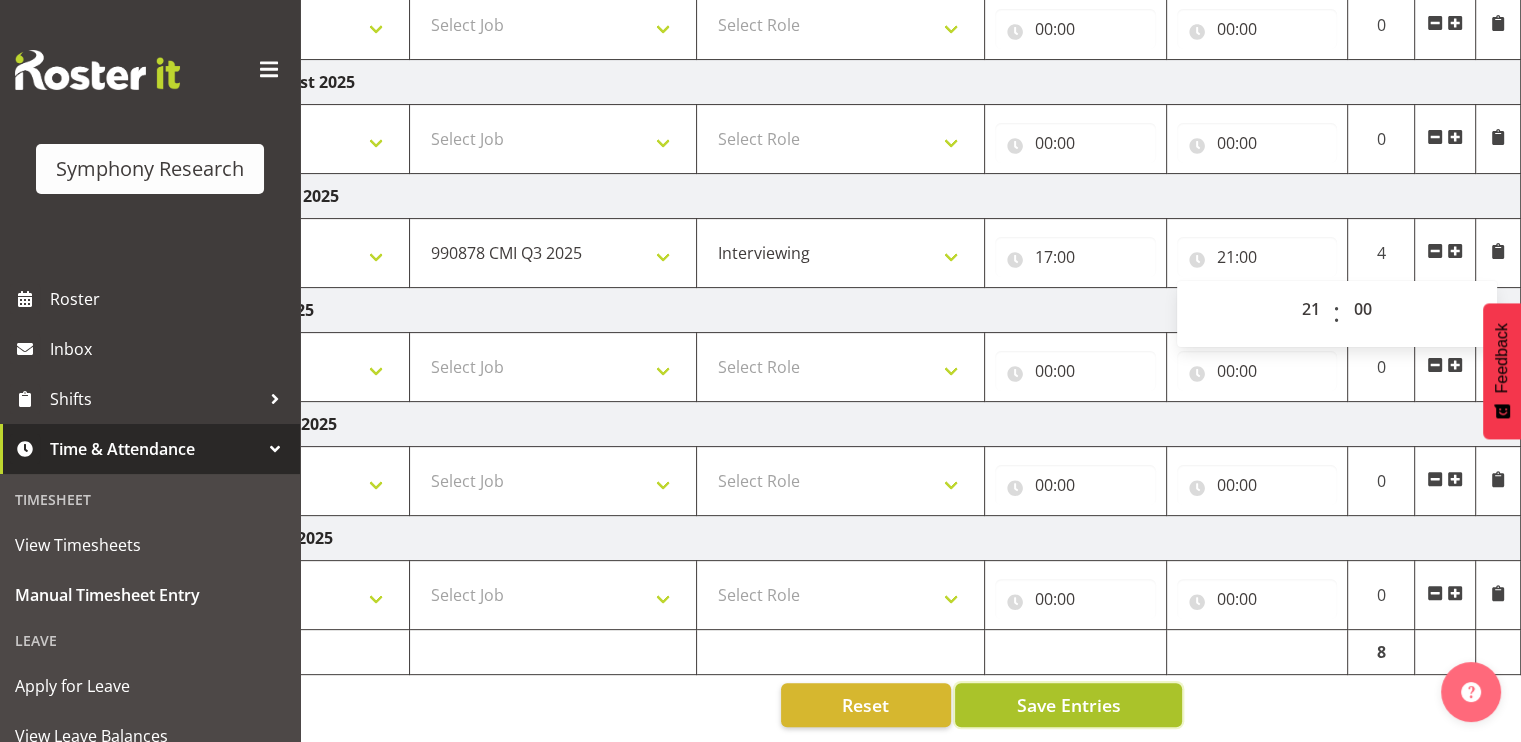 click on "Save
Entries" at bounding box center [1068, 705] 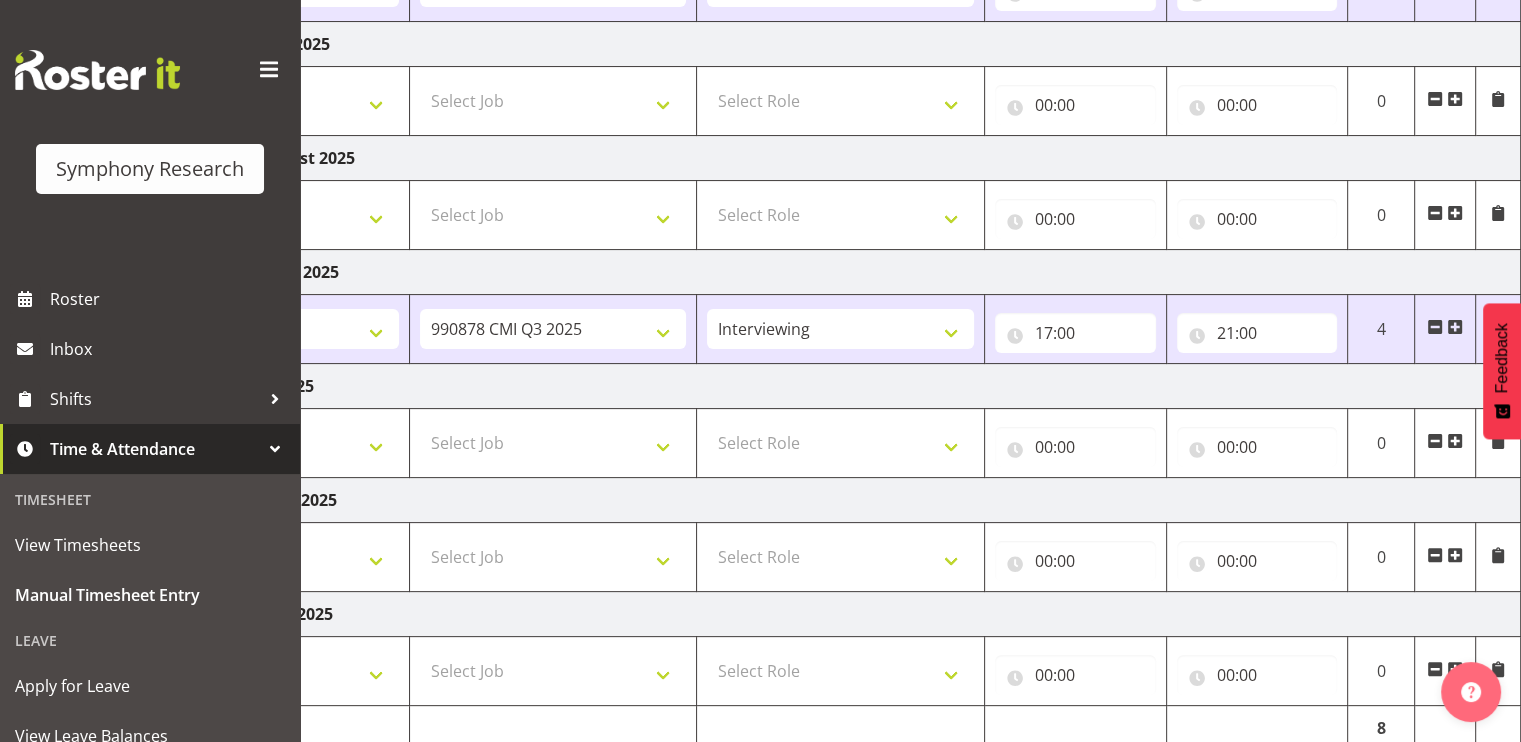 scroll, scrollTop: 412, scrollLeft: 0, axis: vertical 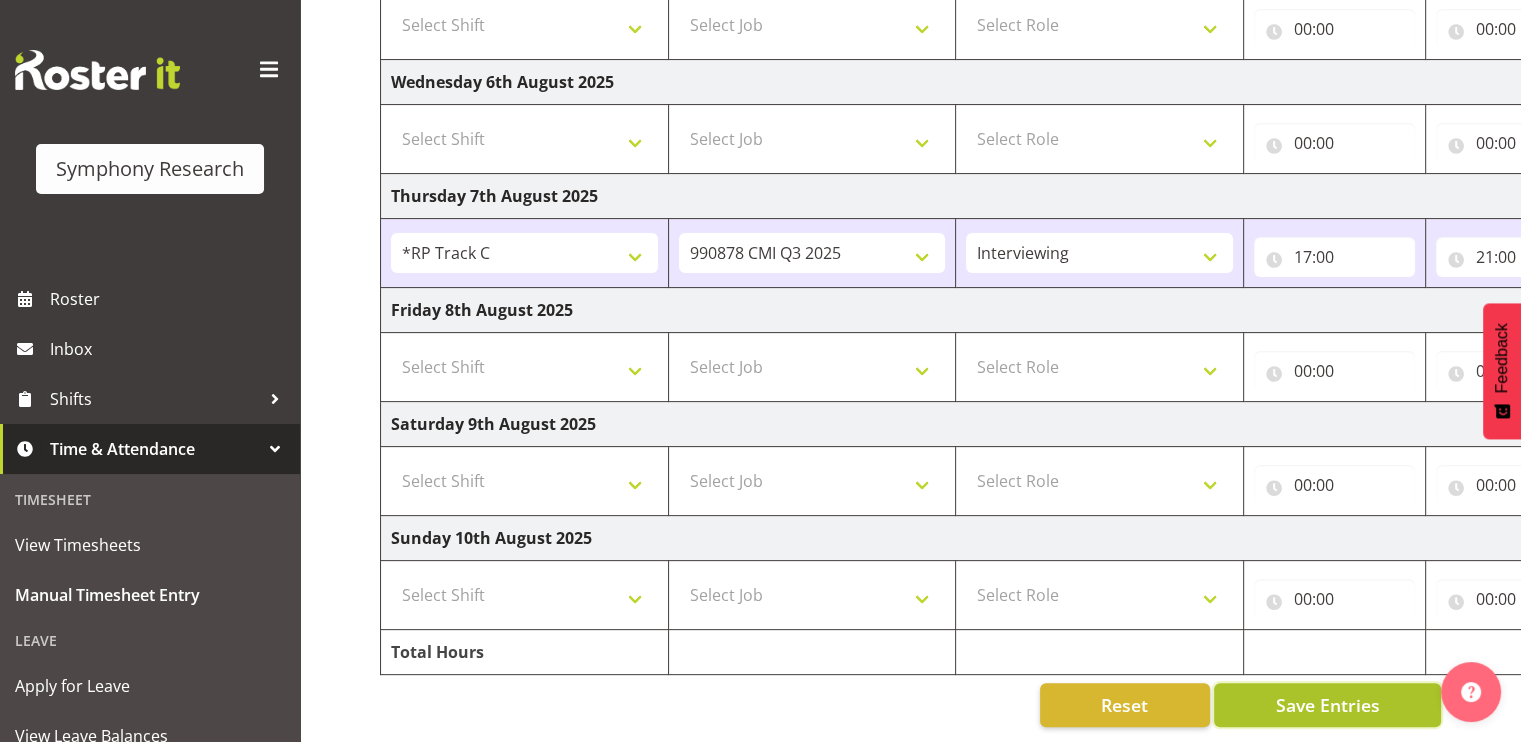 click on "Save
Entries" at bounding box center (1327, 705) 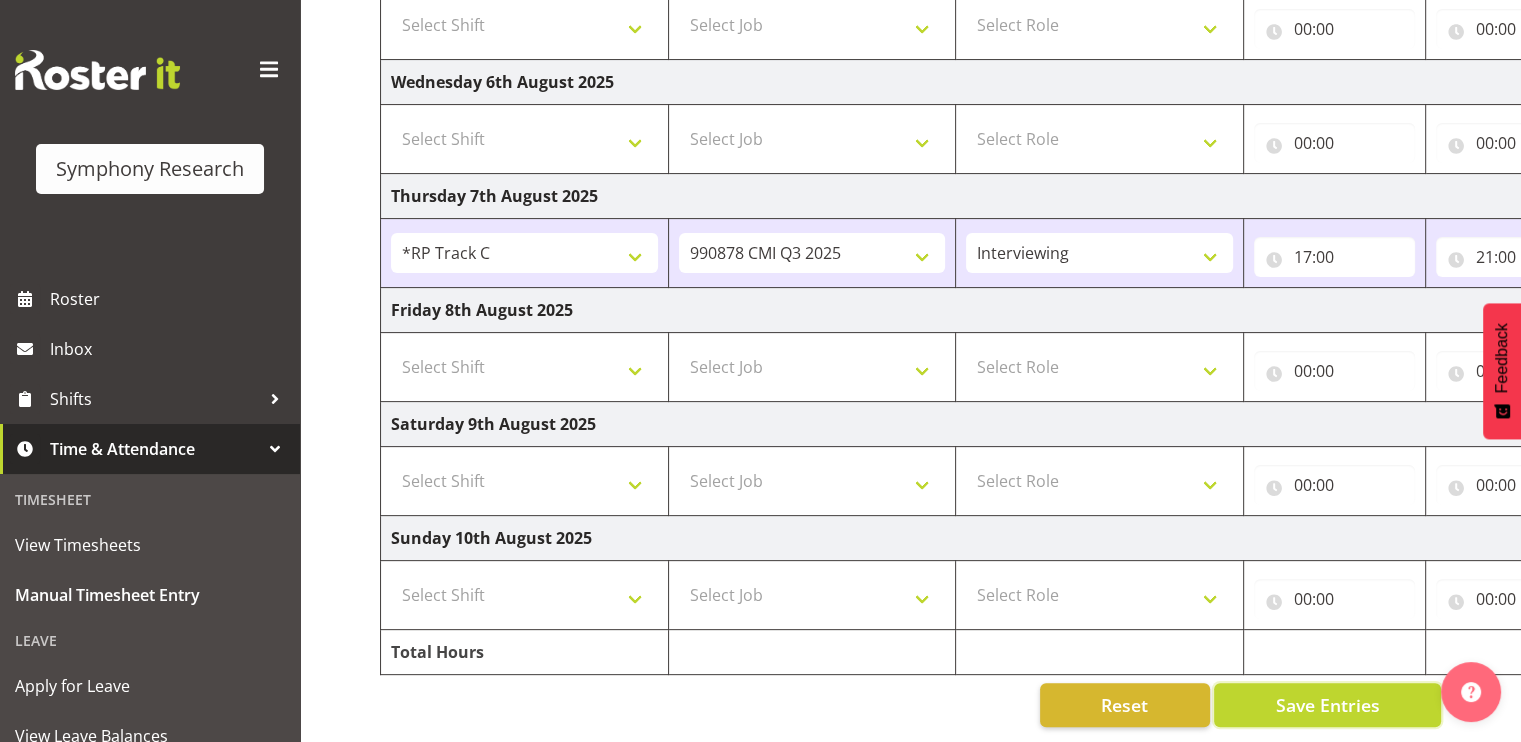 scroll, scrollTop: 0, scrollLeft: 259, axis: horizontal 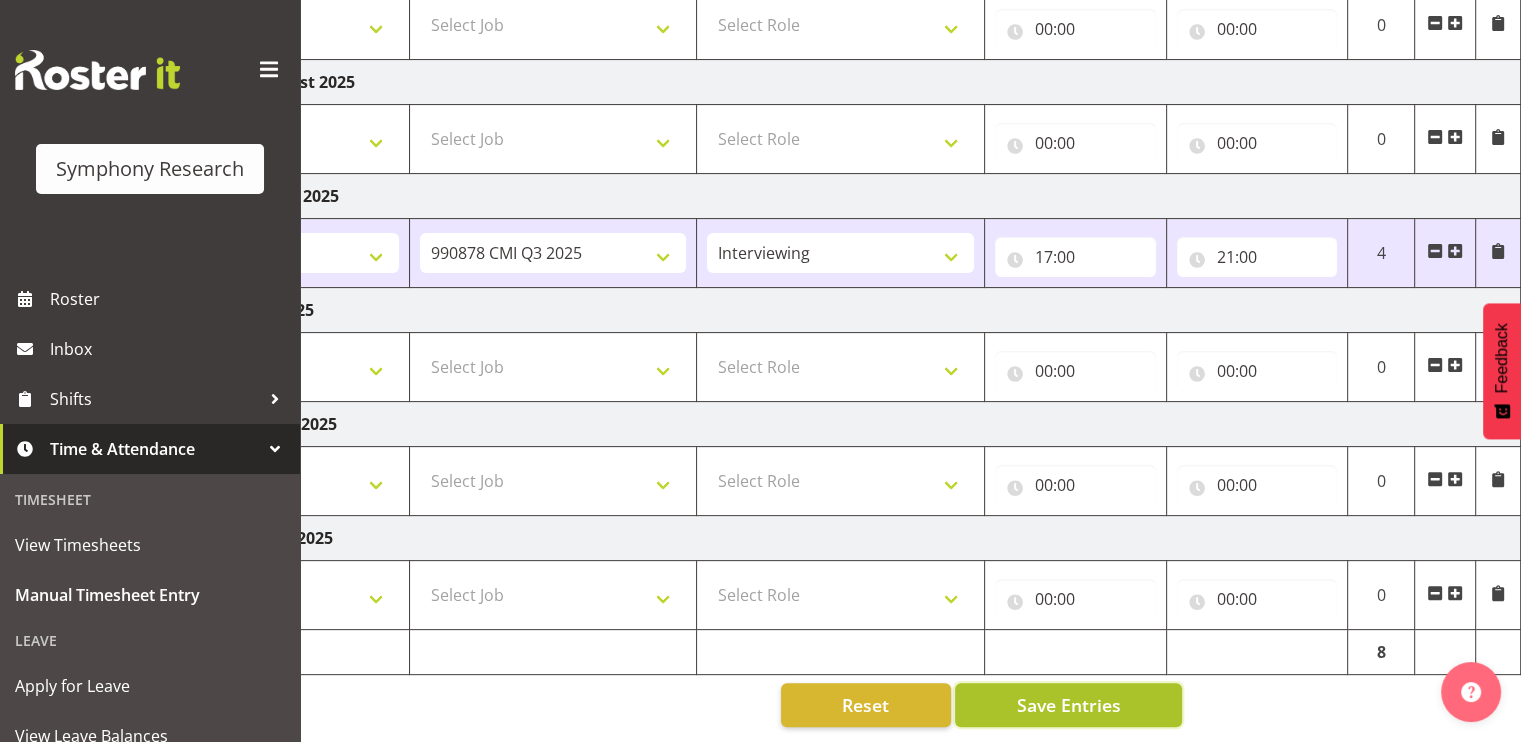 click on "Save
Entries" at bounding box center [1068, 705] 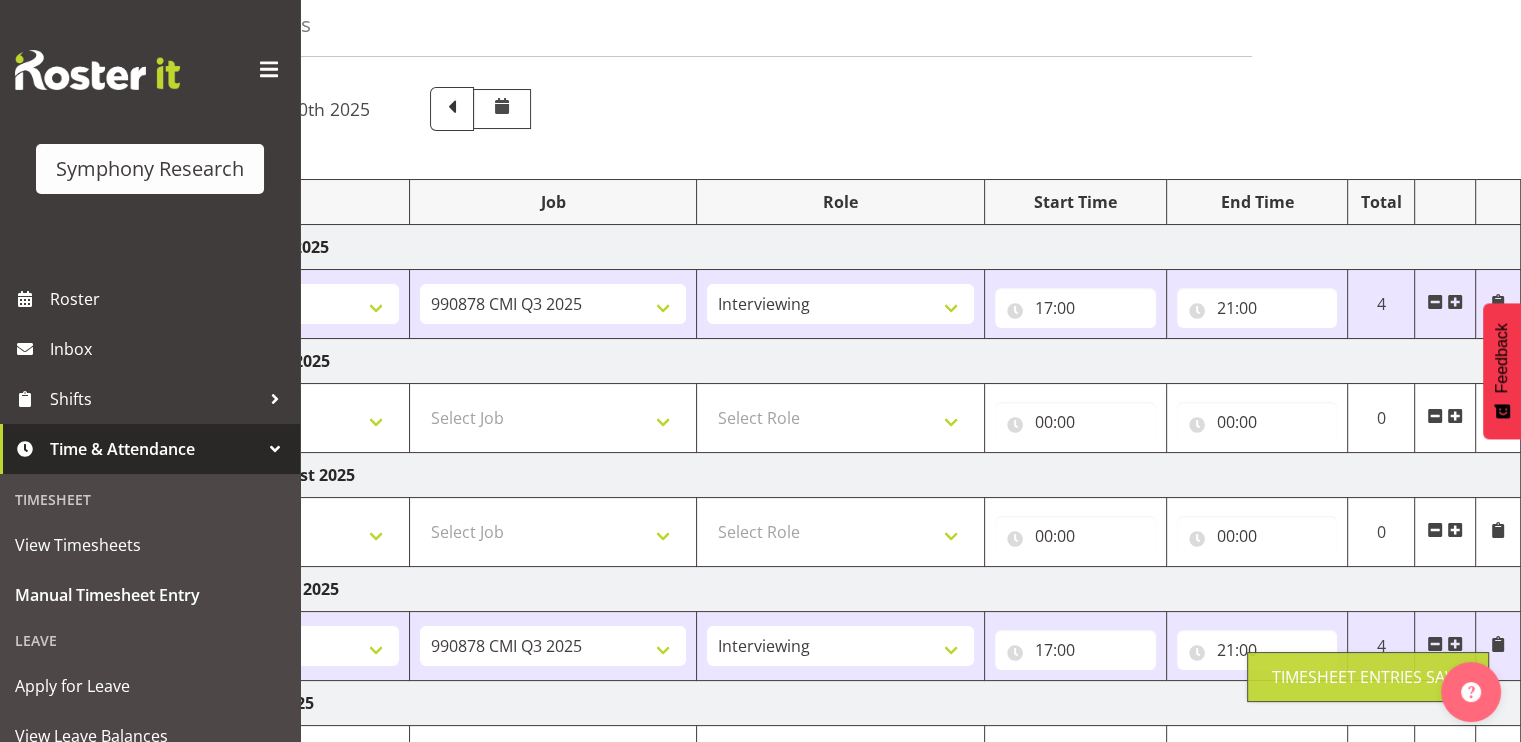 scroll, scrollTop: 0, scrollLeft: 0, axis: both 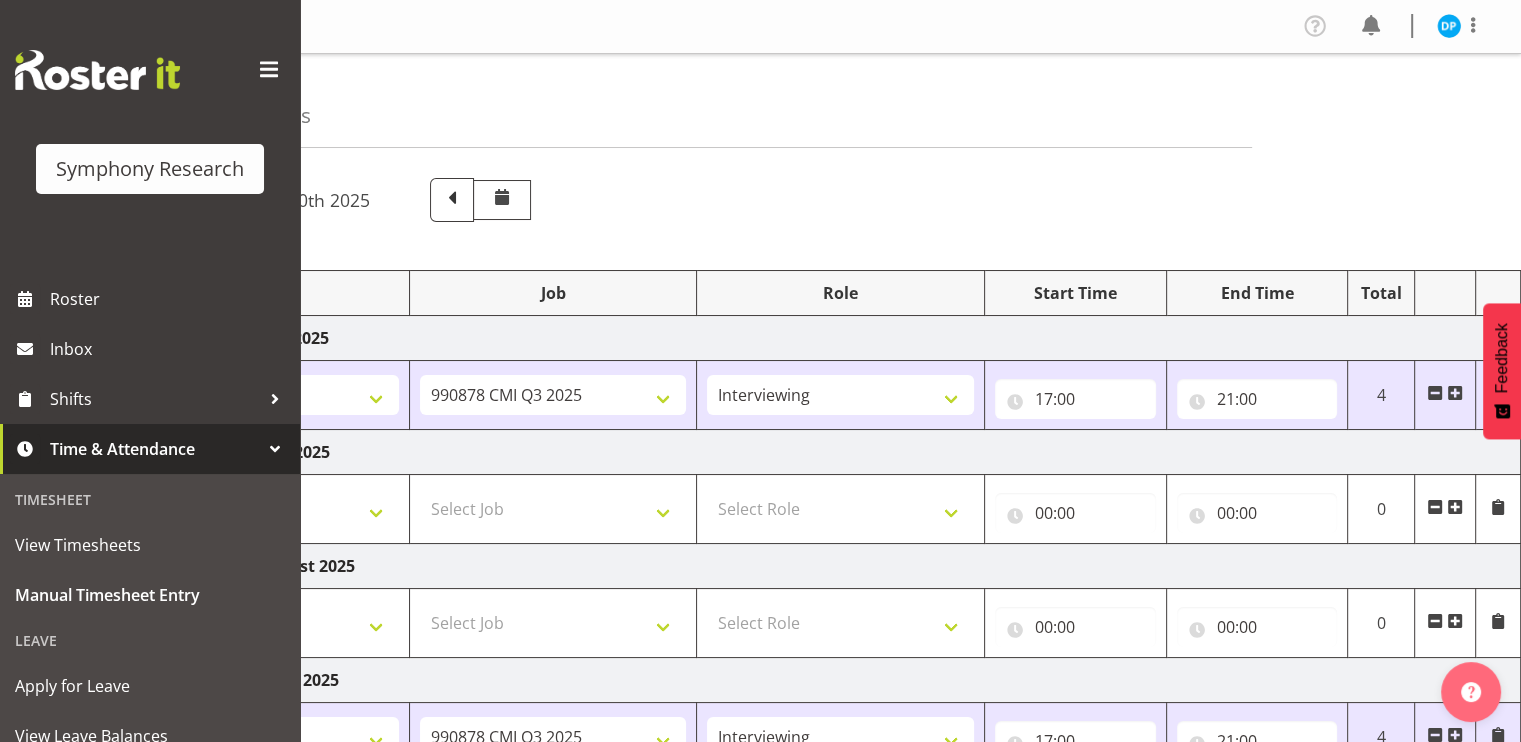 click on "Time & Attendance" at bounding box center [150, 449] 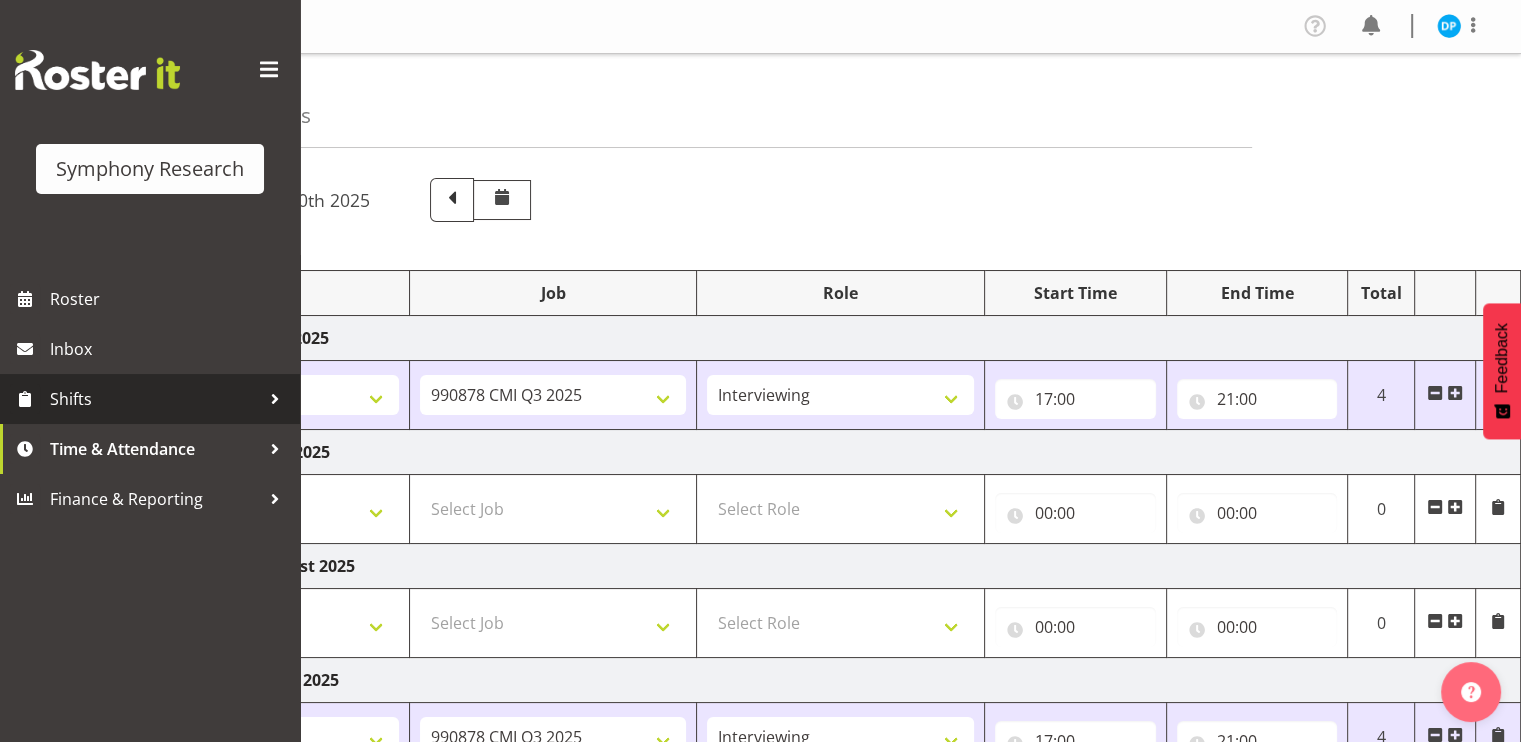 click on "Shifts" at bounding box center [150, 399] 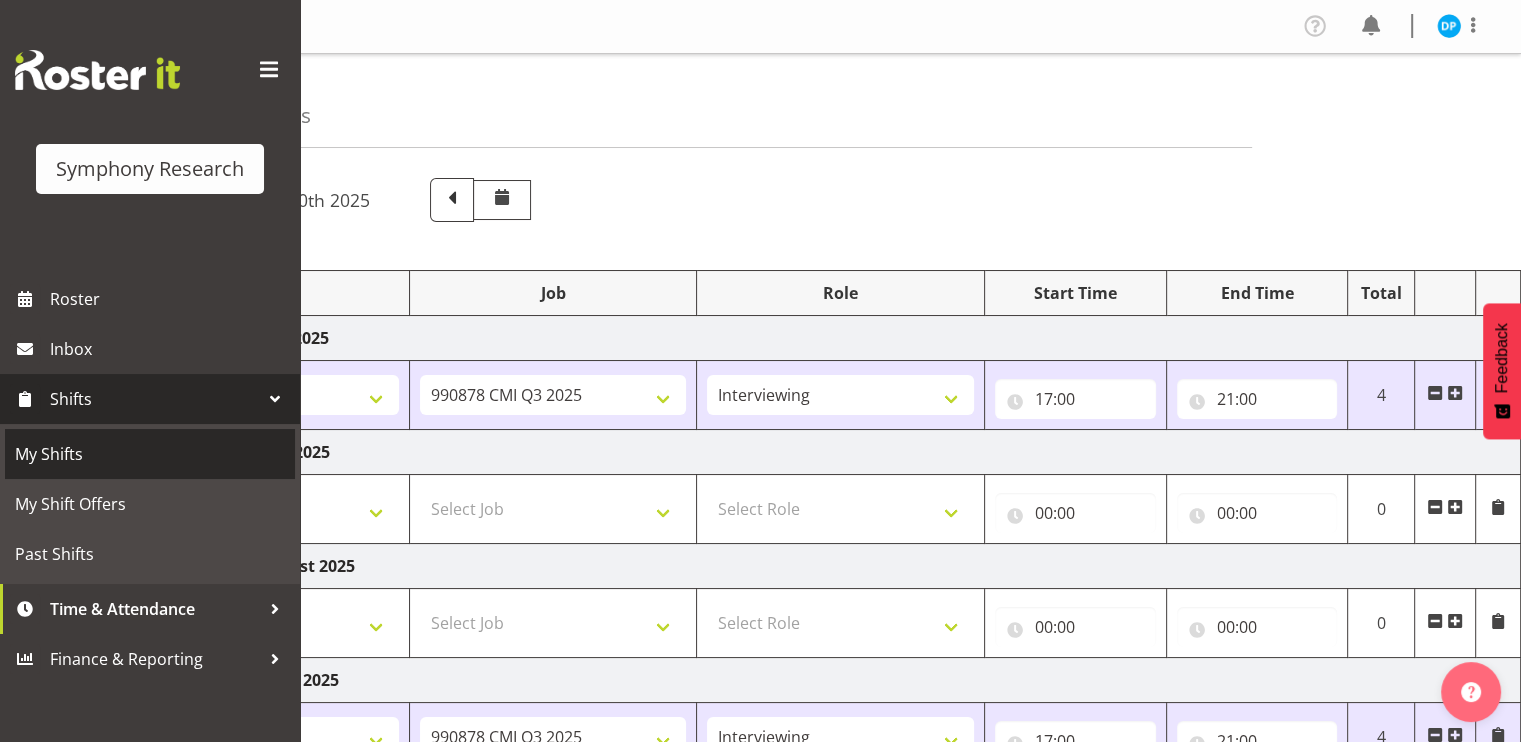 click on "My Shifts" at bounding box center (150, 454) 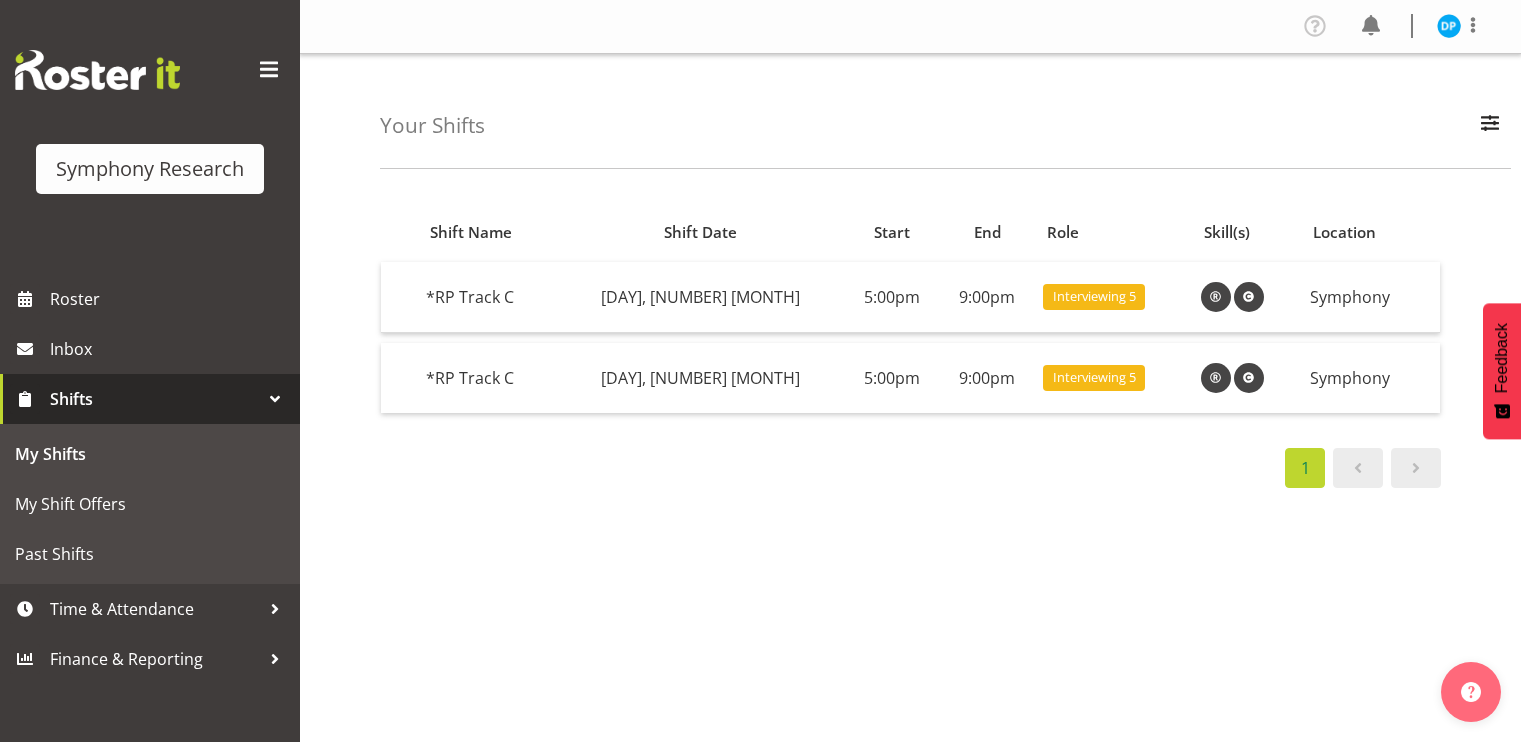 scroll, scrollTop: 0, scrollLeft: 0, axis: both 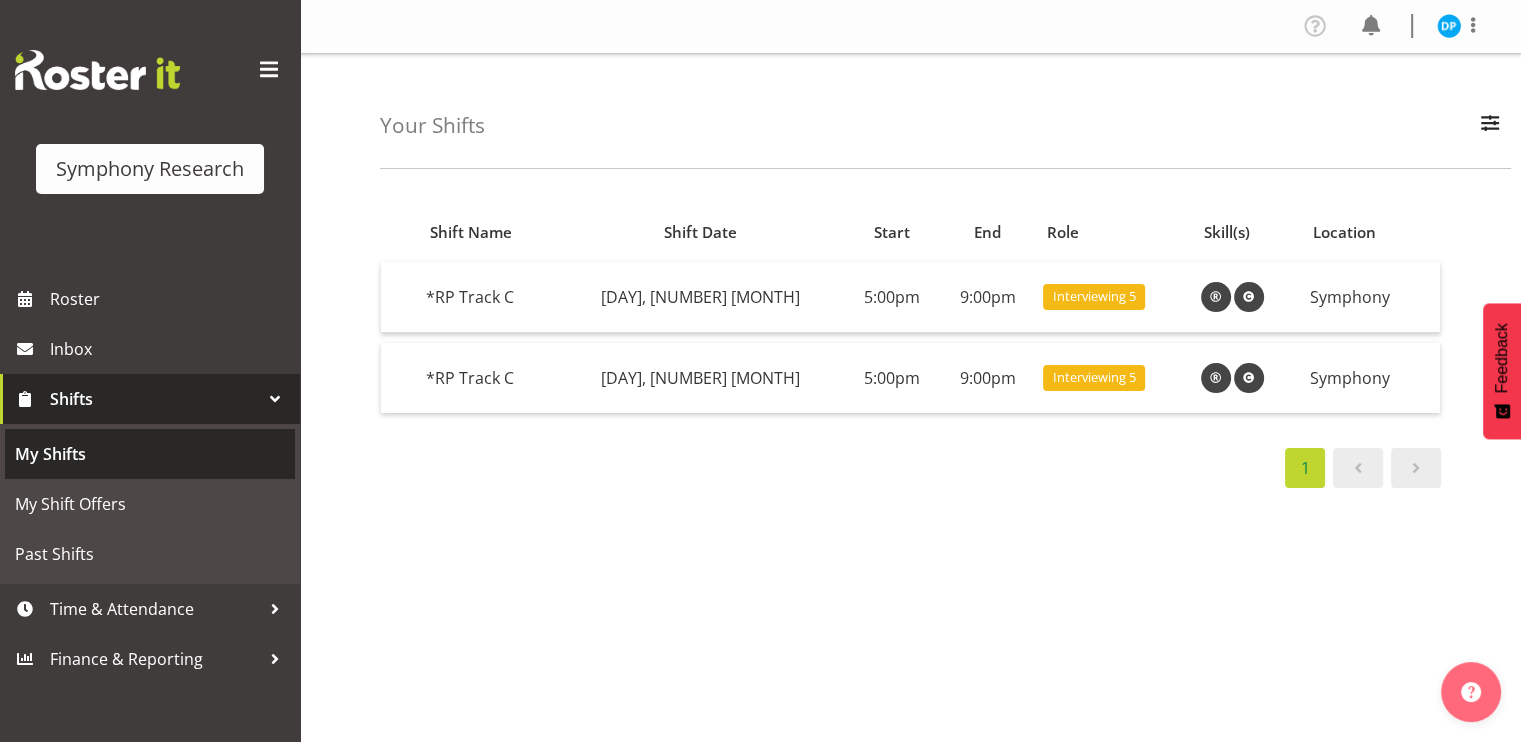 click on "My Shifts" at bounding box center [150, 454] 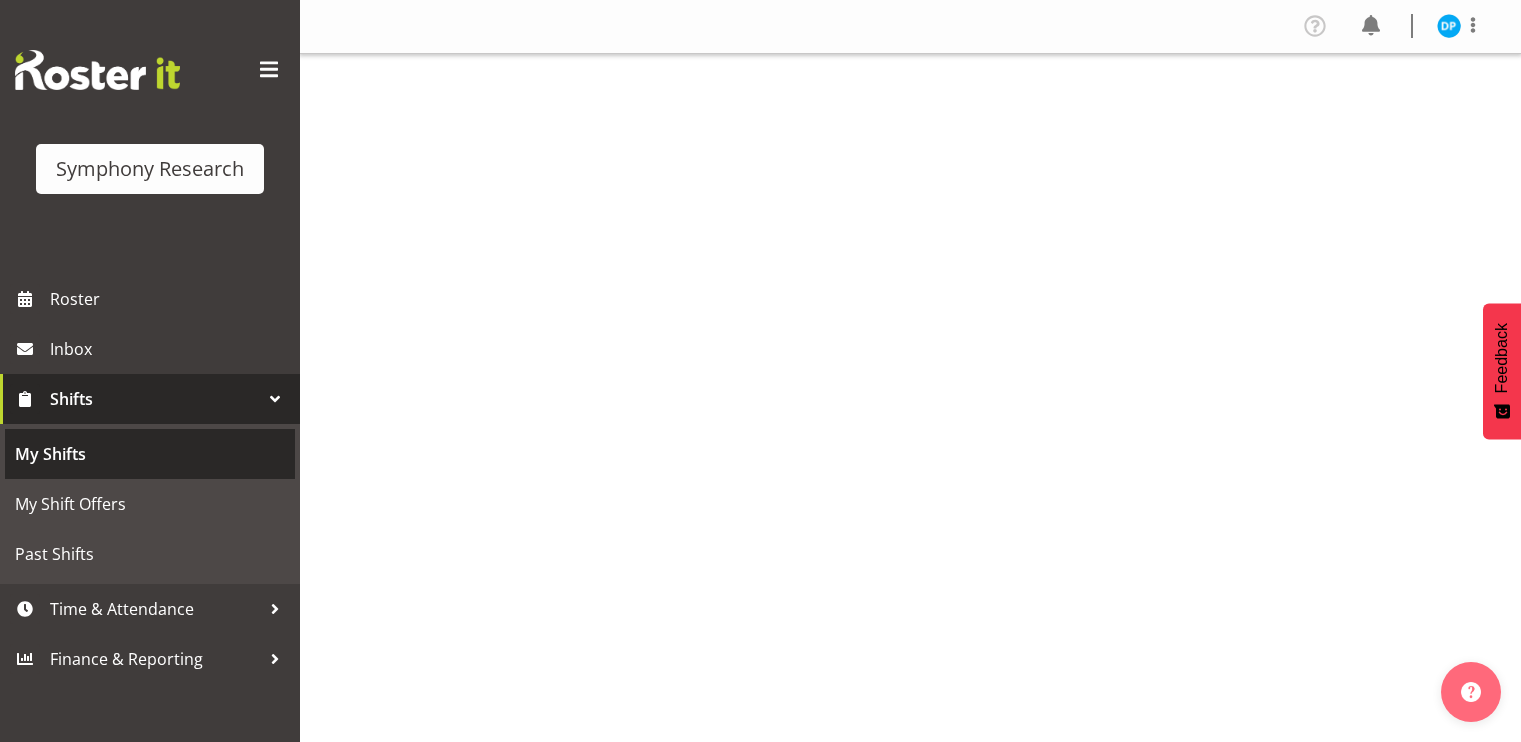 scroll, scrollTop: 0, scrollLeft: 0, axis: both 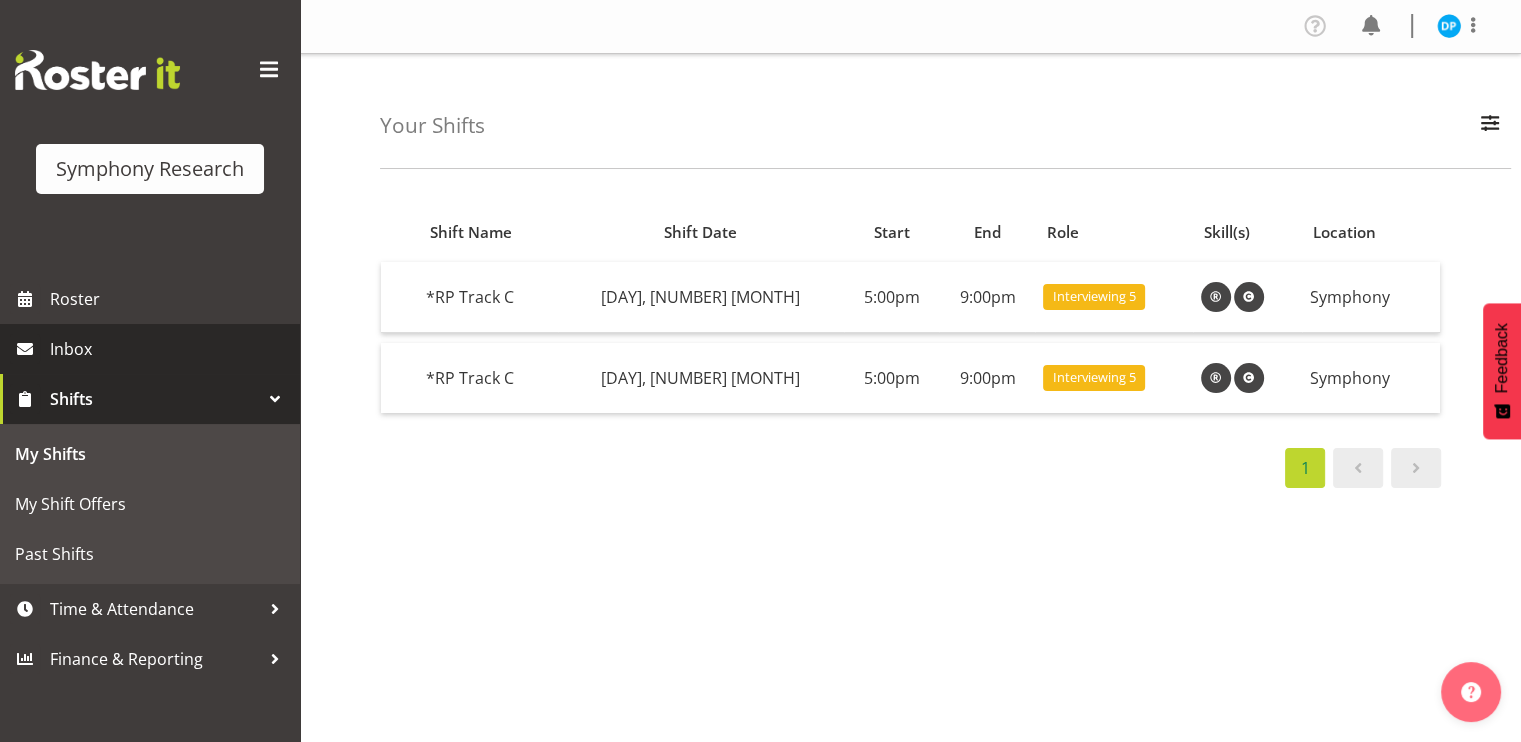 click on "Inbox" at bounding box center (170, 349) 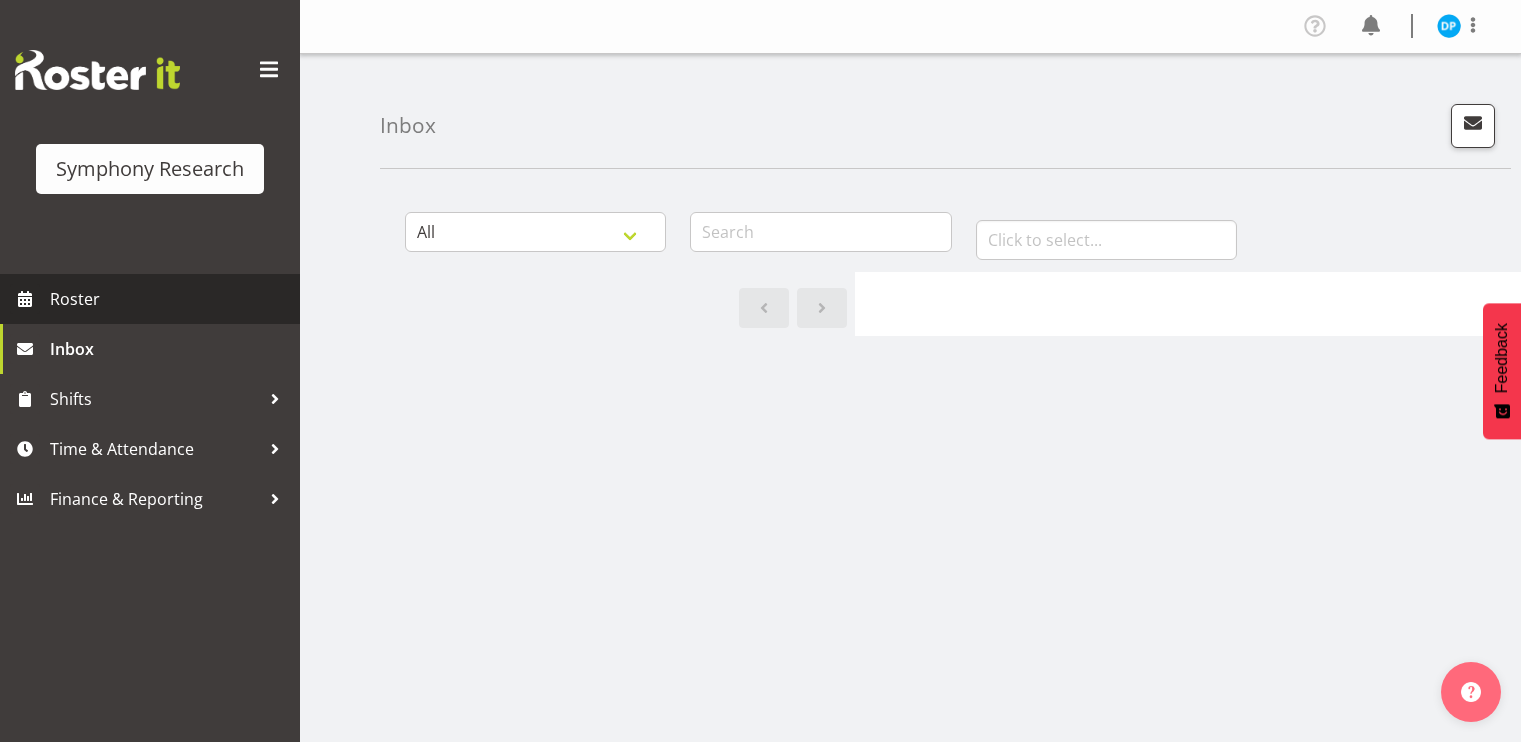 scroll, scrollTop: 0, scrollLeft: 0, axis: both 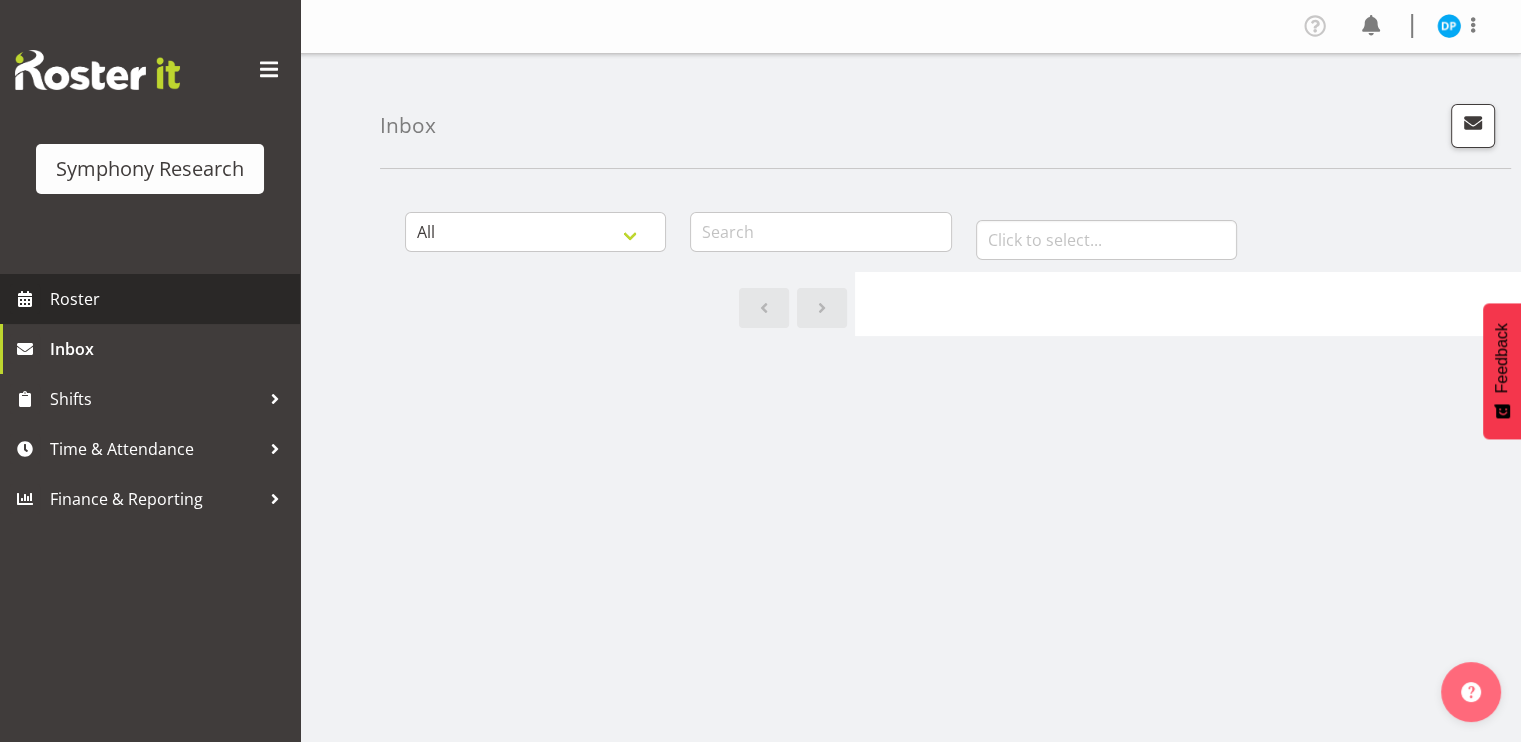 click on "Roster" at bounding box center [170, 299] 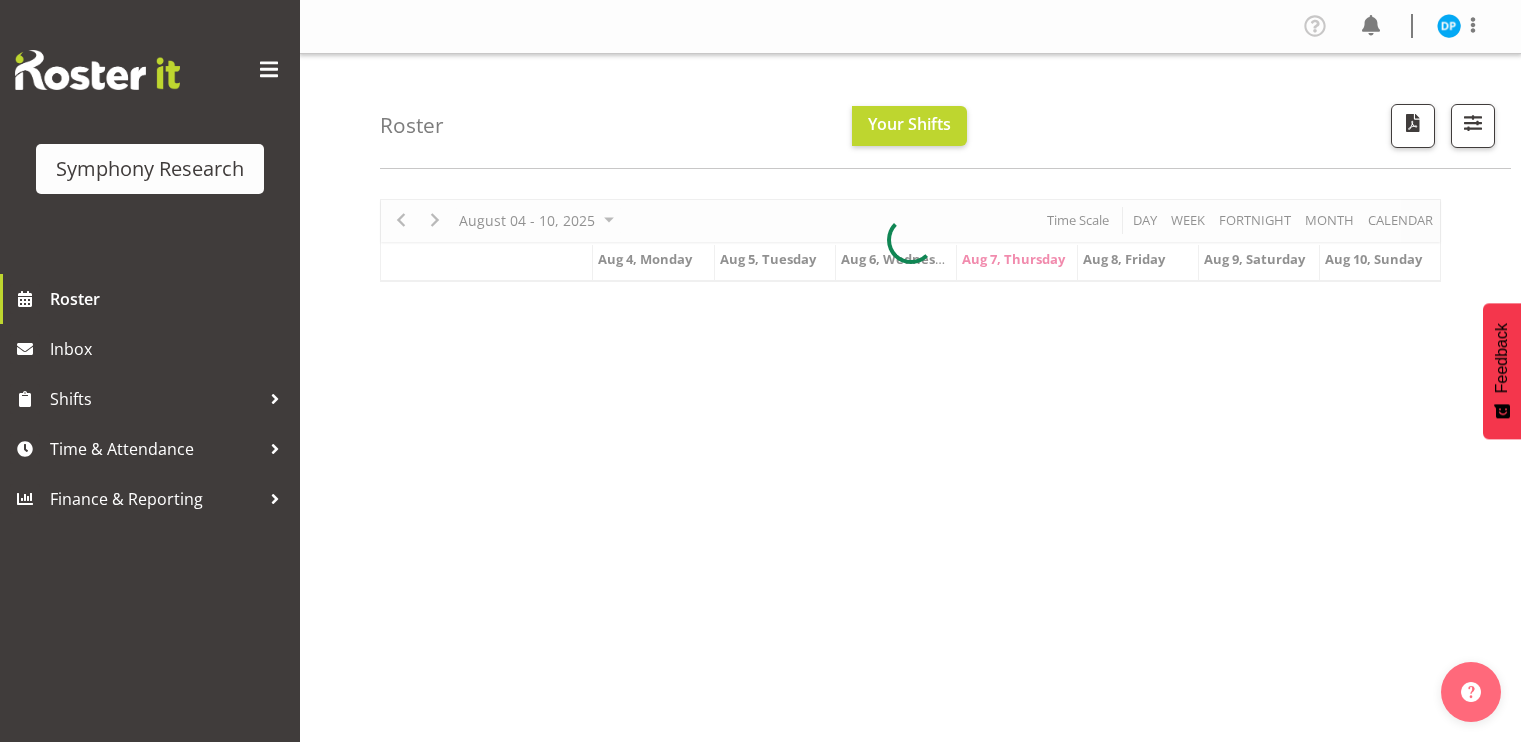scroll, scrollTop: 0, scrollLeft: 0, axis: both 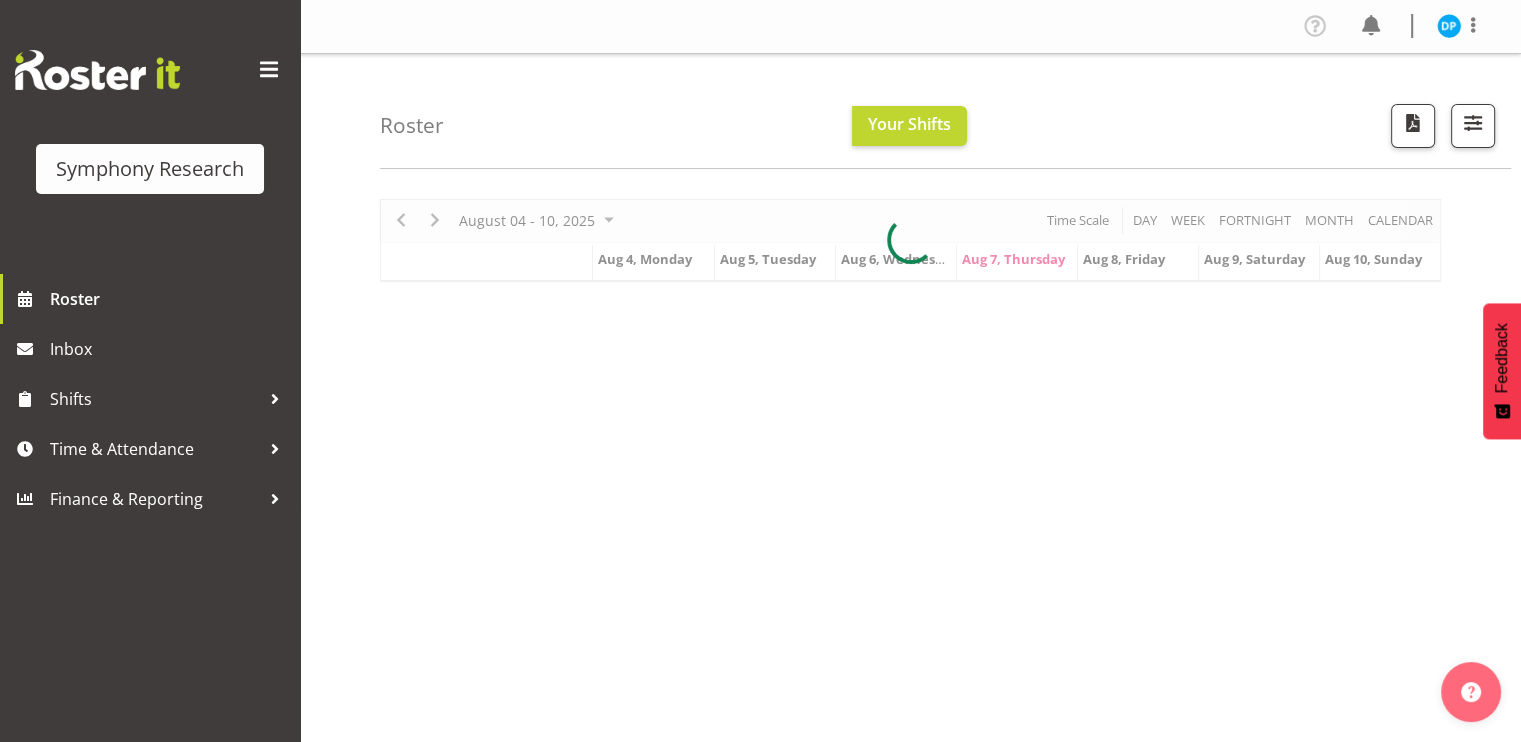 click at bounding box center (910, 240) 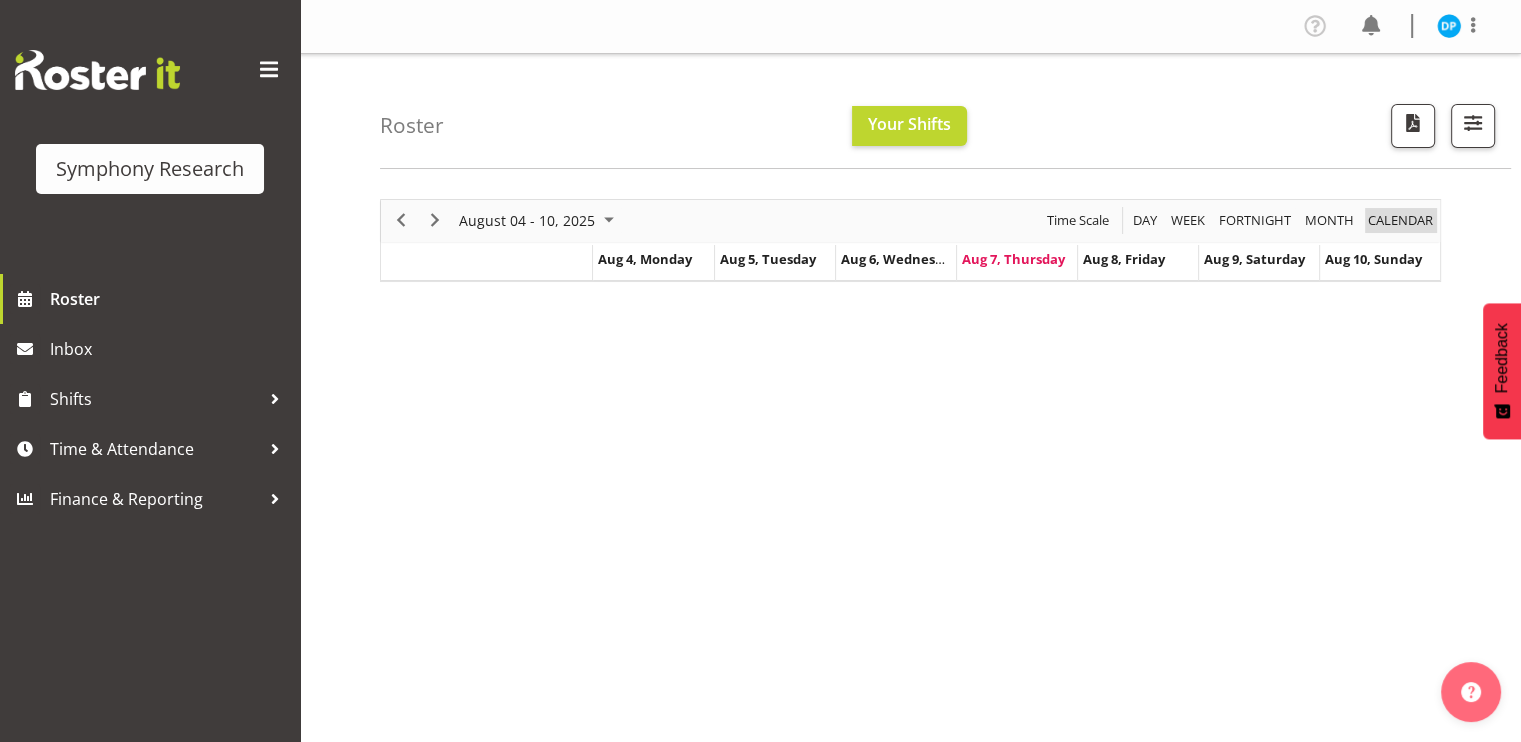 click on "calendar" at bounding box center (1400, 220) 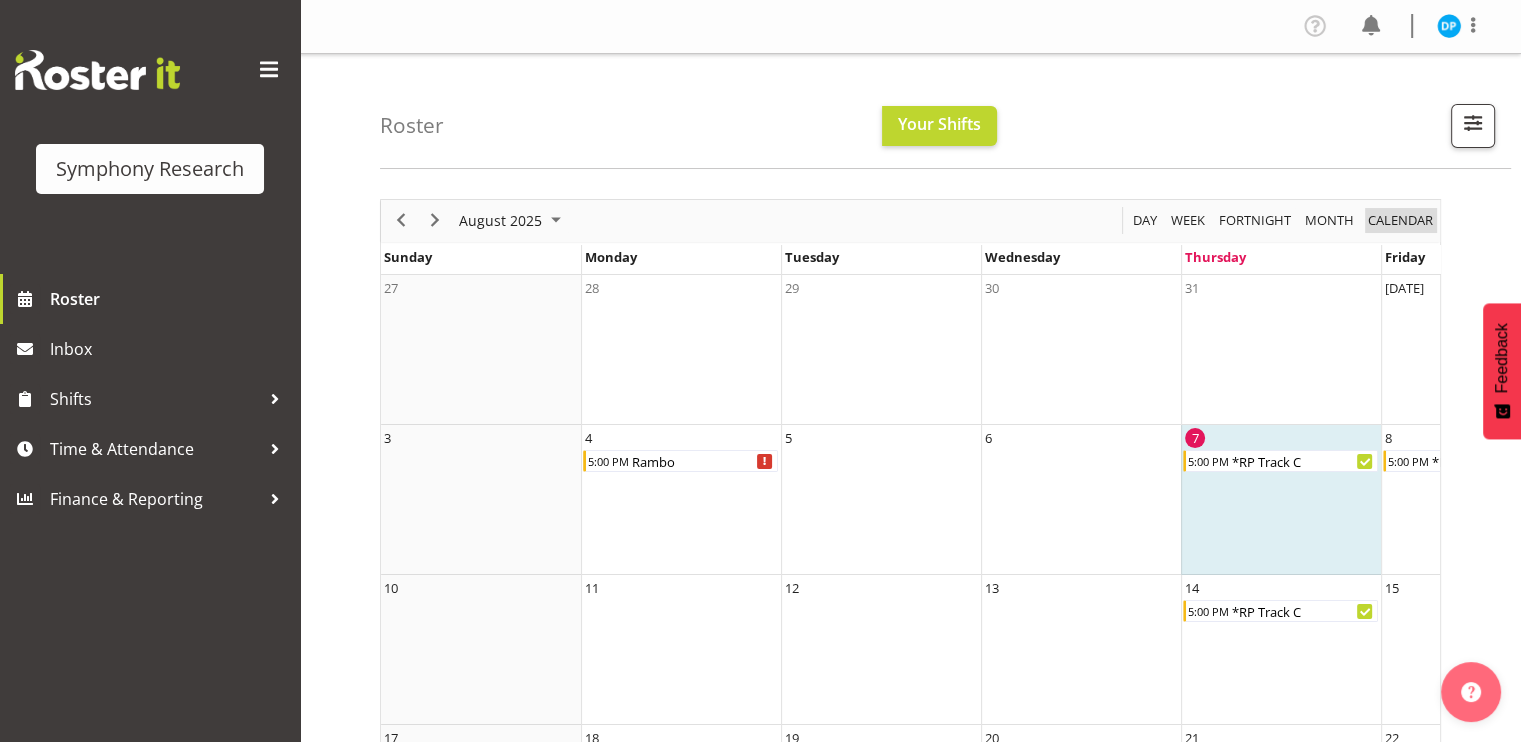 scroll, scrollTop: 0, scrollLeft: 167, axis: horizontal 